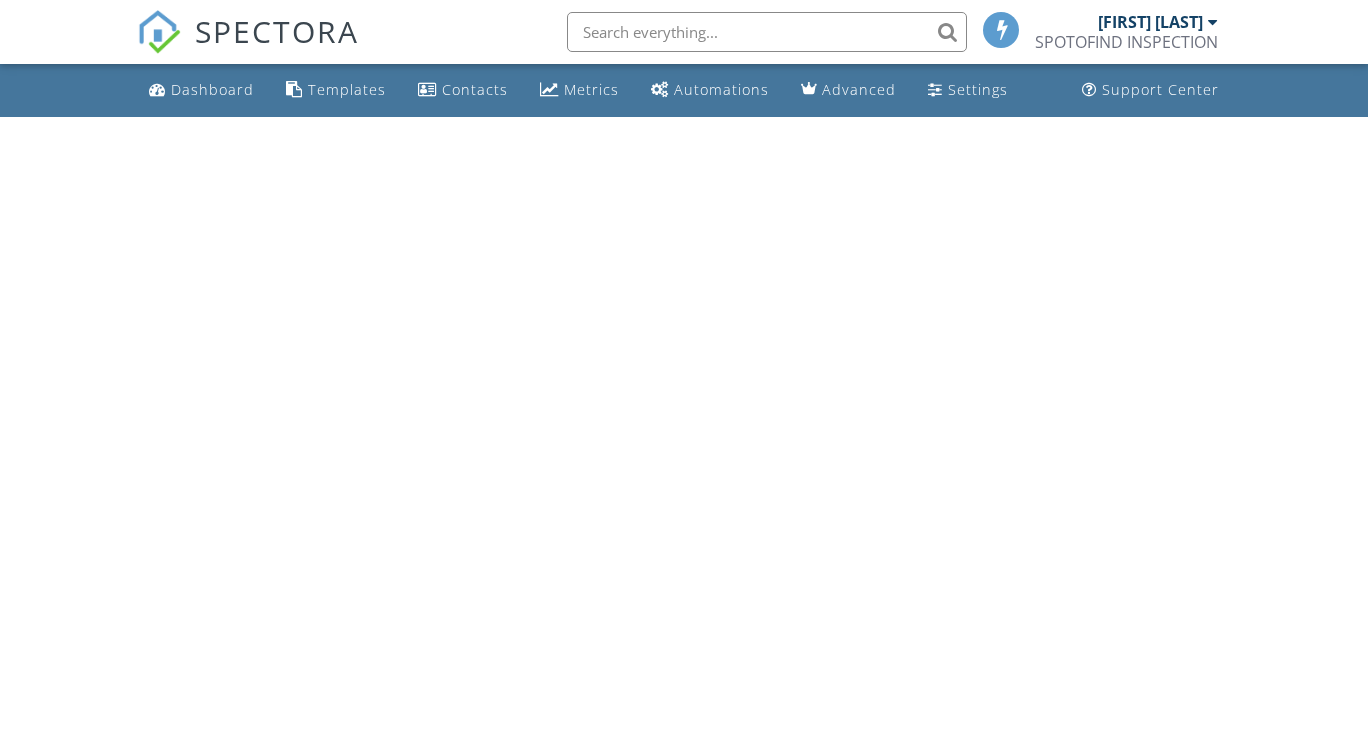 scroll, scrollTop: 0, scrollLeft: 0, axis: both 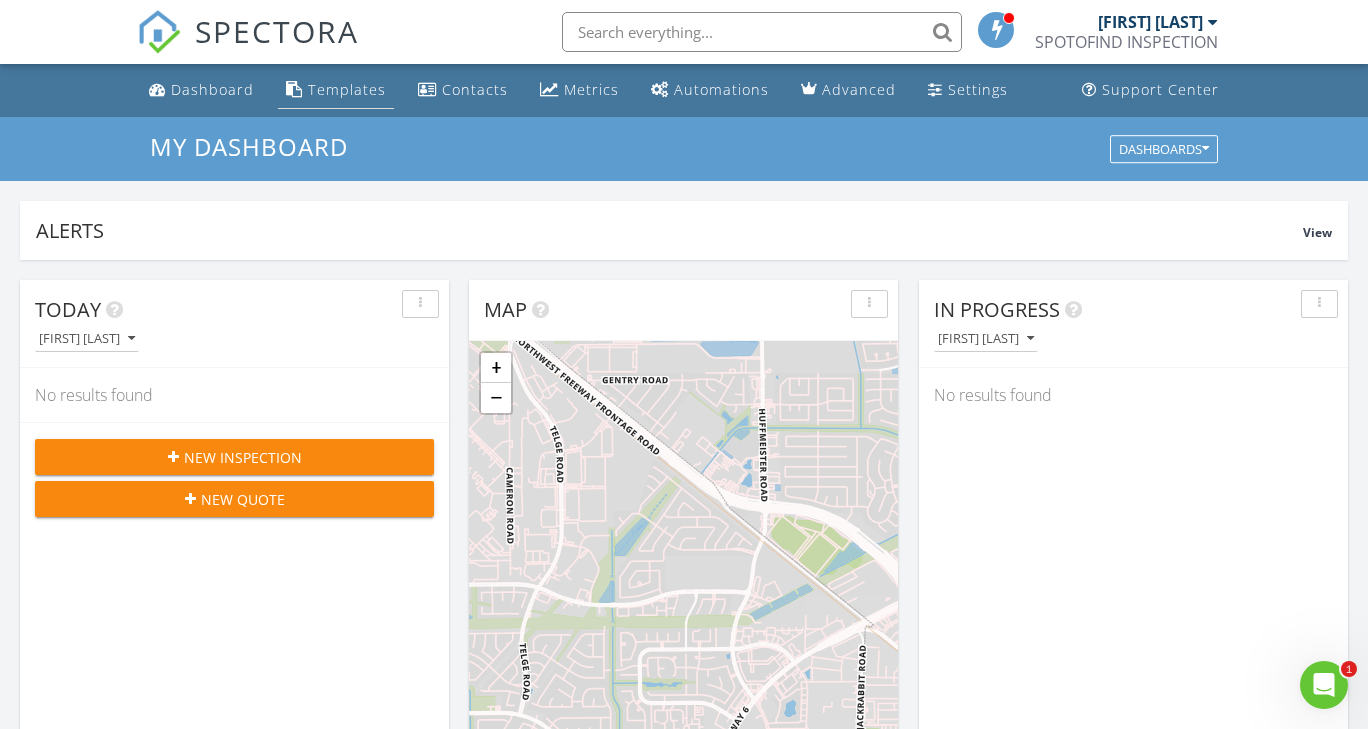 click on "Templates" at bounding box center (336, 90) 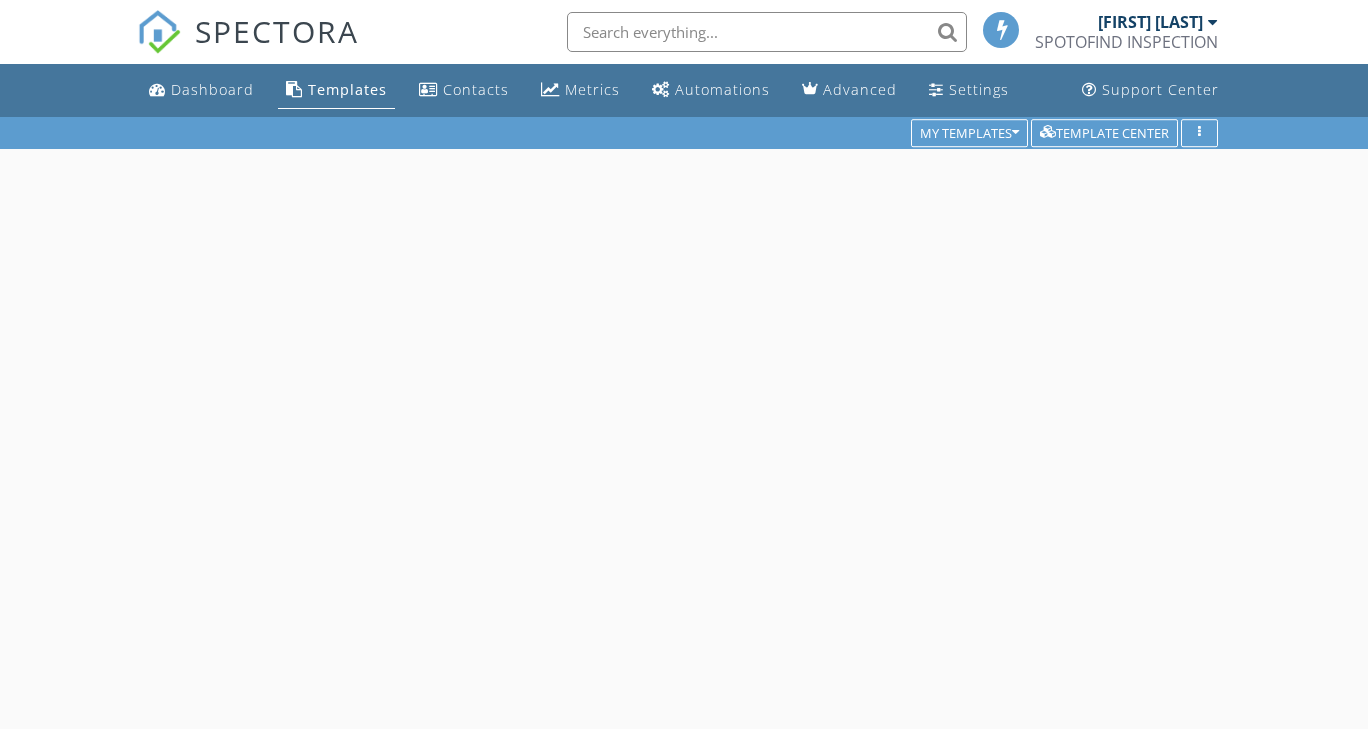 scroll, scrollTop: 0, scrollLeft: 0, axis: both 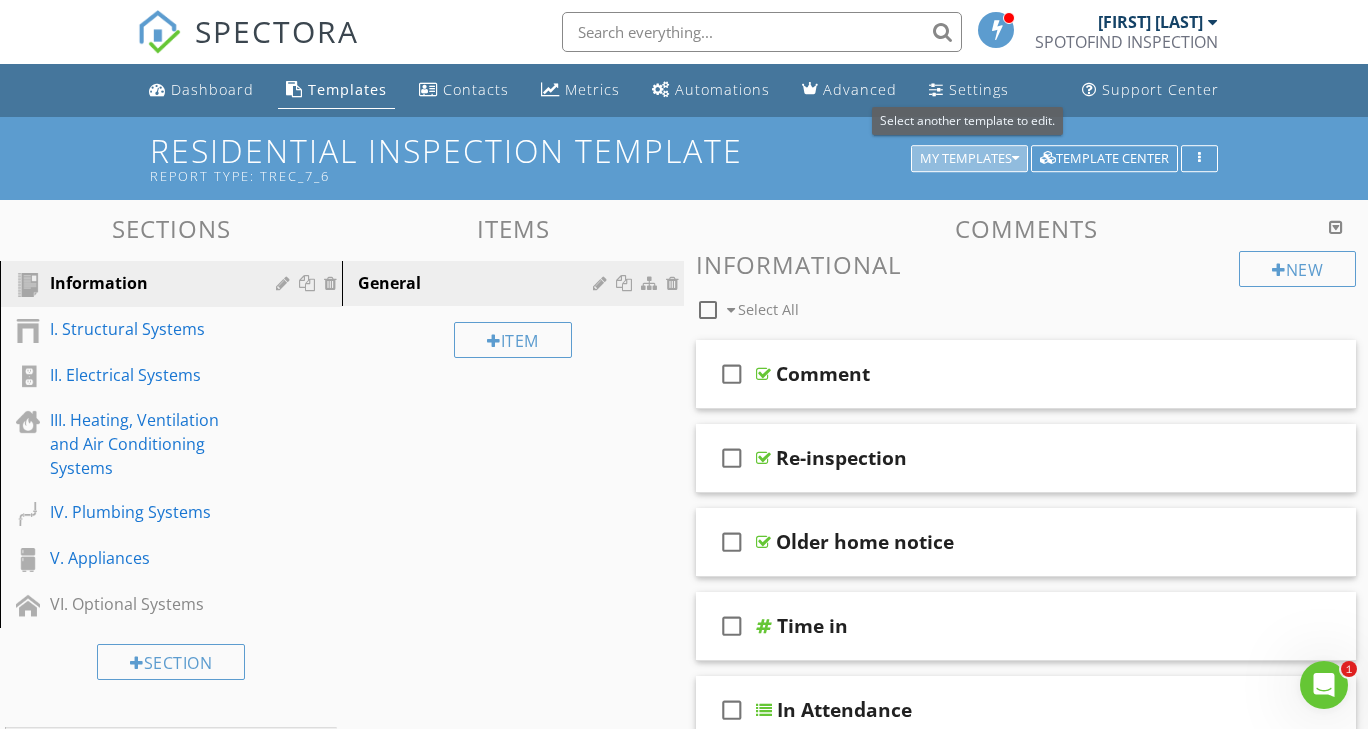 click on "My Templates" at bounding box center (969, 159) 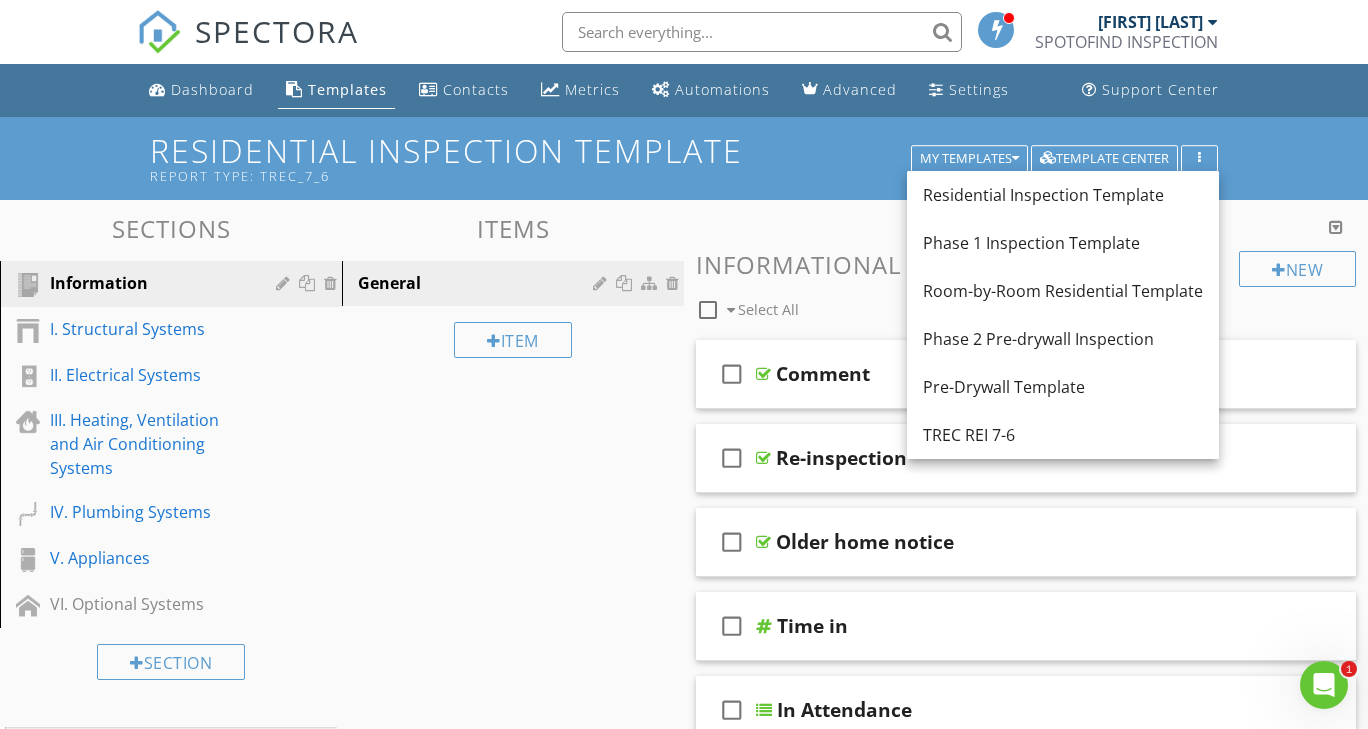 click on "Sections
Information           I. Structural Systems           II. Electrical Systems           III. Heating, Ventilation and Air Conditioning Systems           IV. Plumbing Systems           V. Appliances           VI. Optional Systems
Section
Attachments
Attachment
Items
General
Item
Comments
New
Informational   check_box_outline_blank     Select All       check_box_outline_blank
Comment
check_box_outline_blank
Re-inspection
check_box_outline_blank
Older home notice
check_box_outline_blank
Time in
check_box_outline_blank
In Attendance
check_box_outline_blank" at bounding box center [684, 1287] 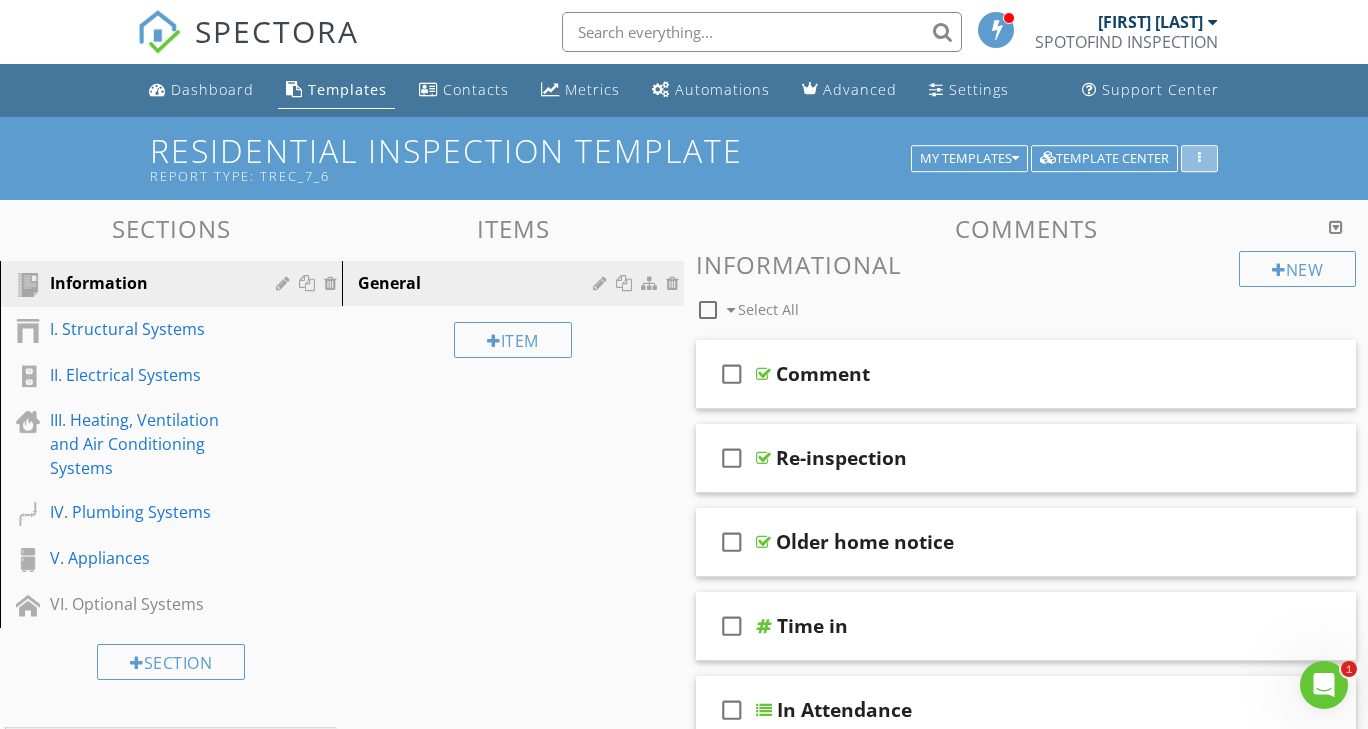 click at bounding box center [1199, 159] 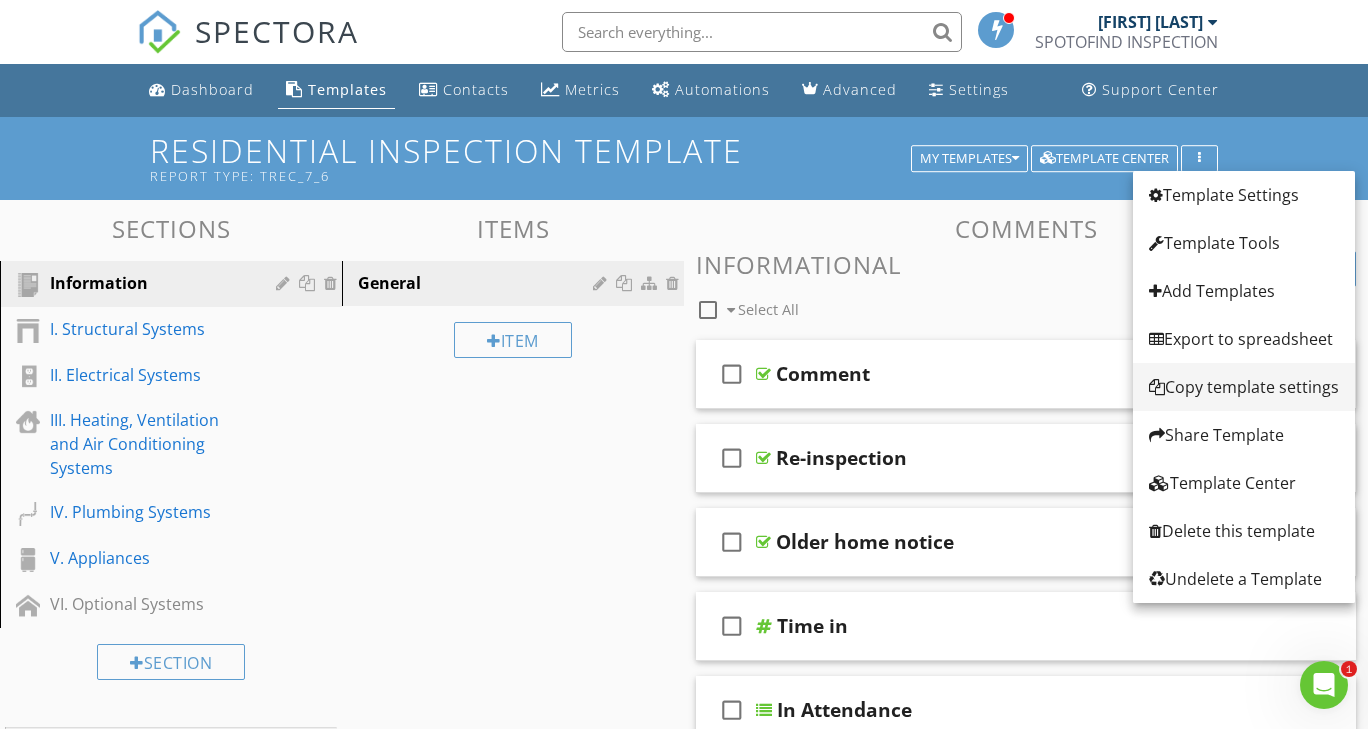 click on "Copy template settings" at bounding box center [1244, 387] 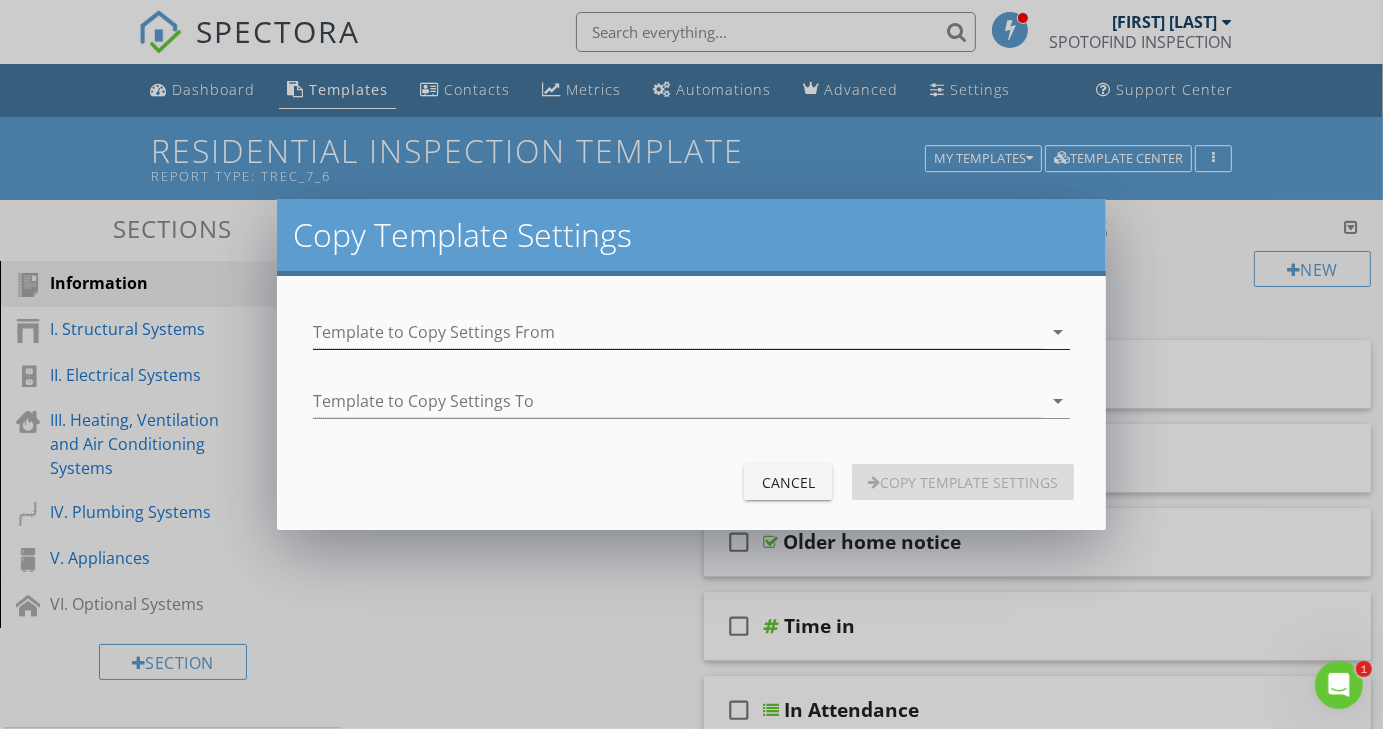 click at bounding box center [678, 332] 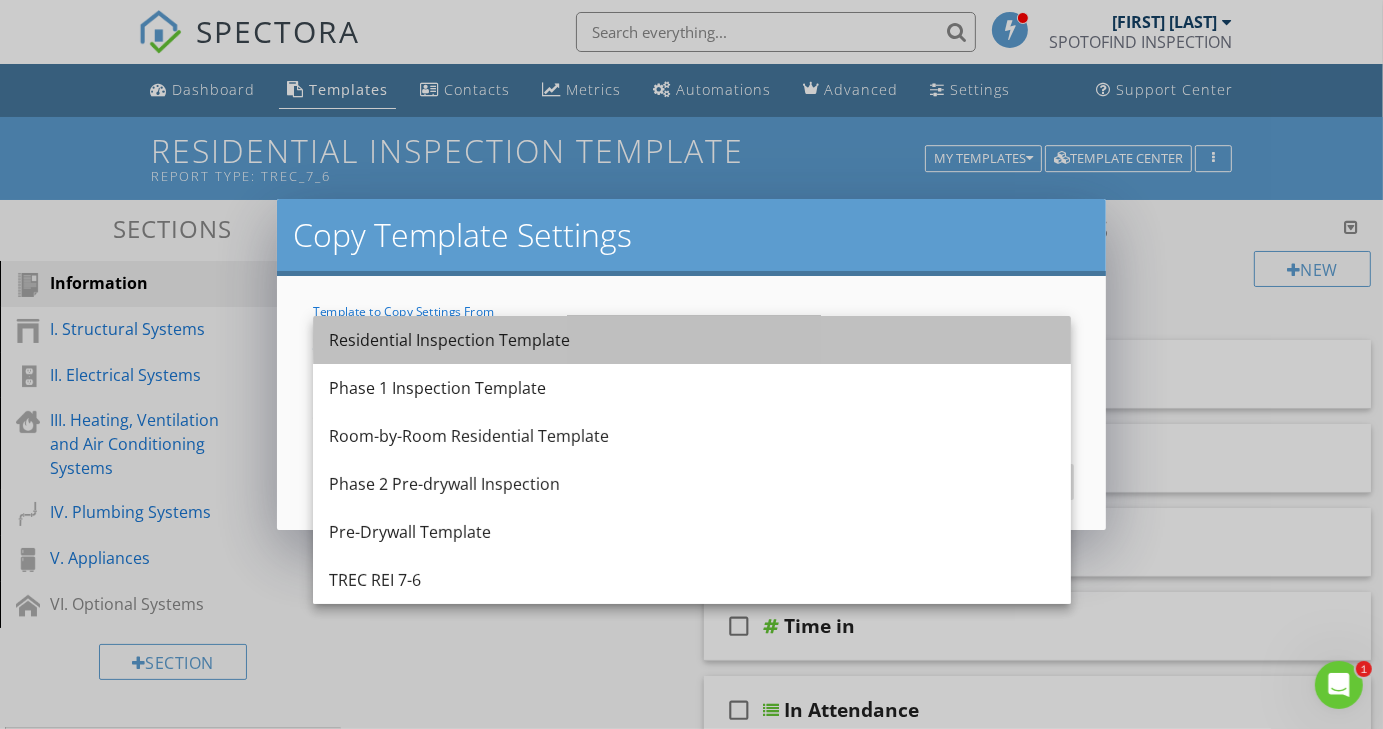 click on "Residential Inspection Template" at bounding box center (692, 340) 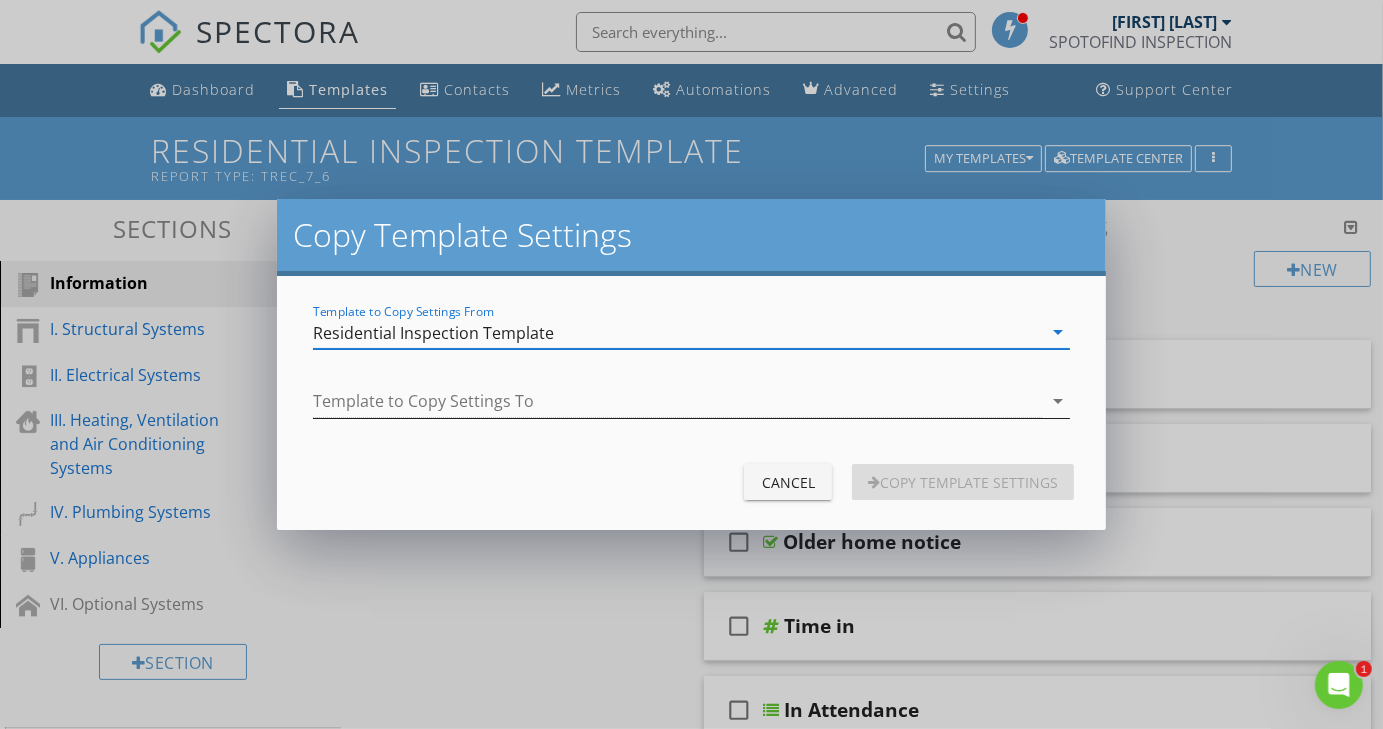 click at bounding box center [678, 401] 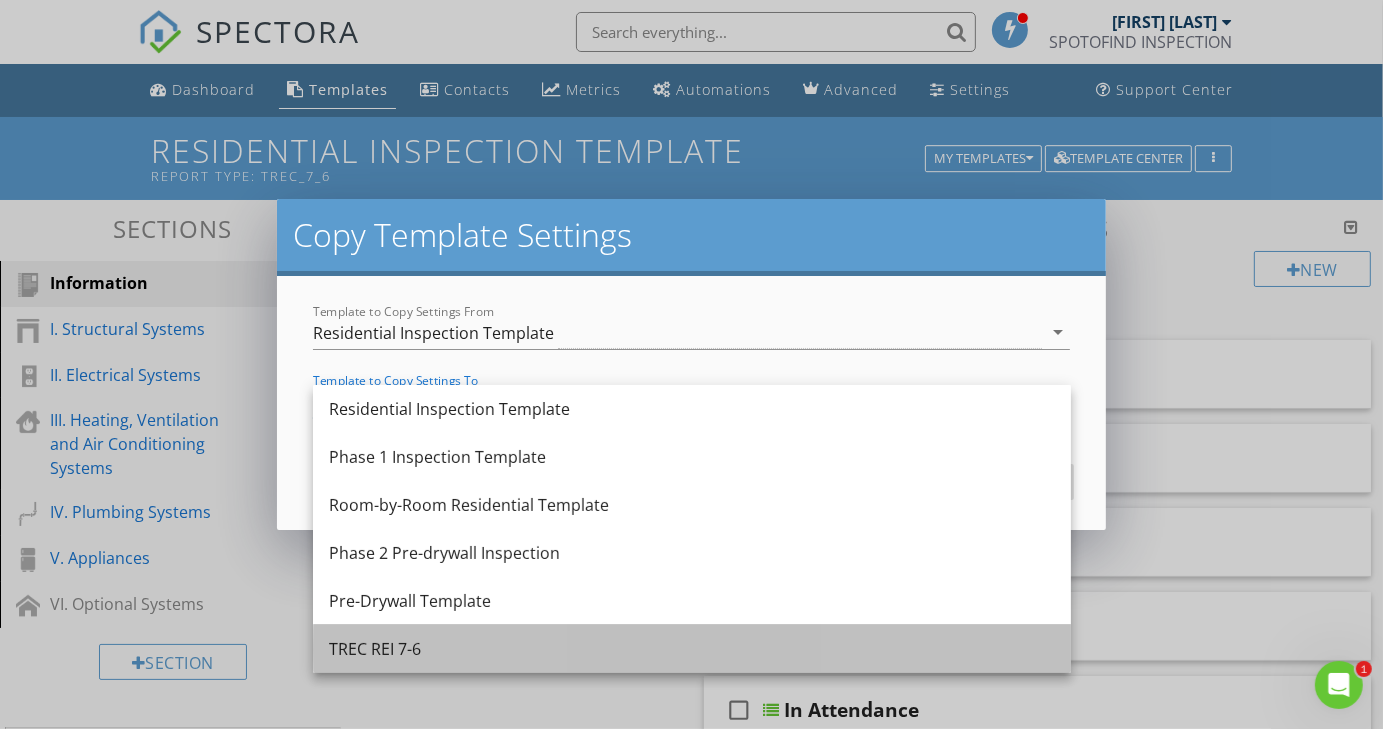 click on "TREC REI 7-6" at bounding box center [692, 649] 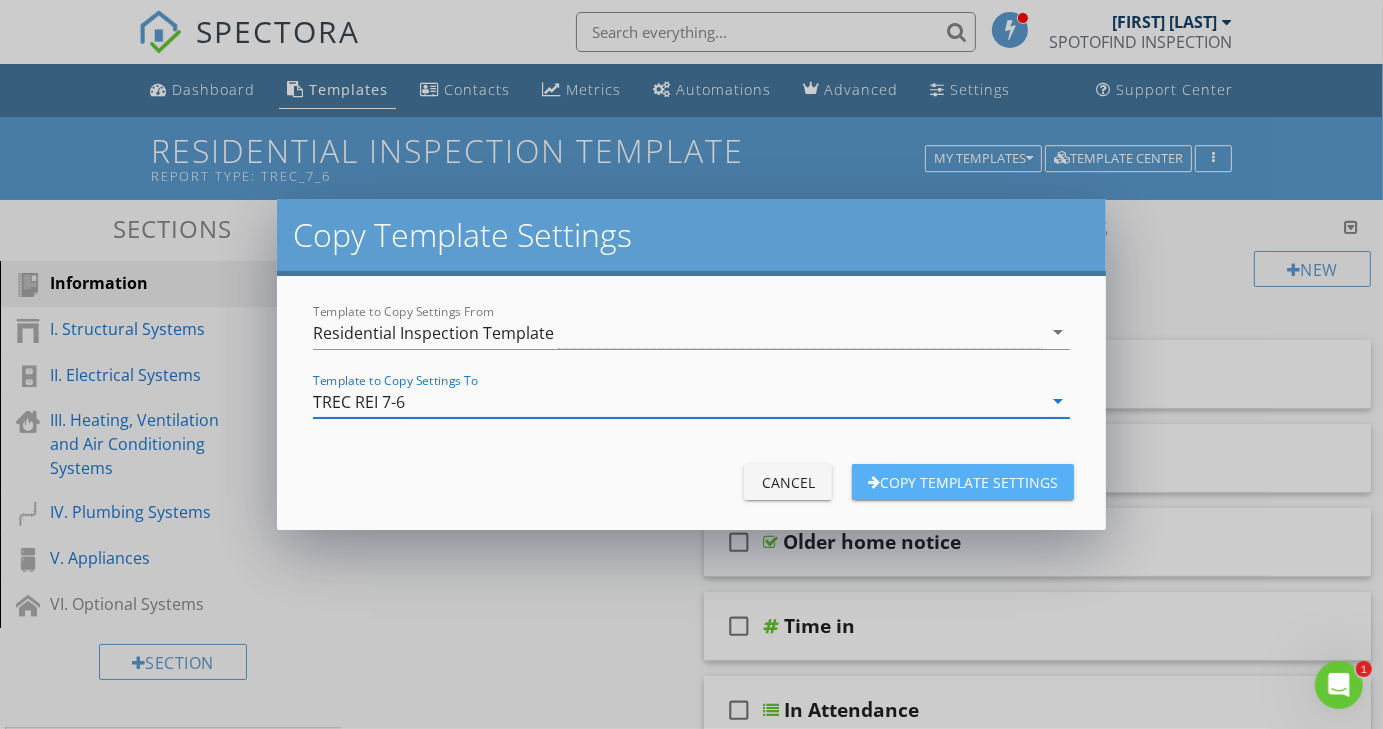 click on "Copy Template Settings" at bounding box center [963, 482] 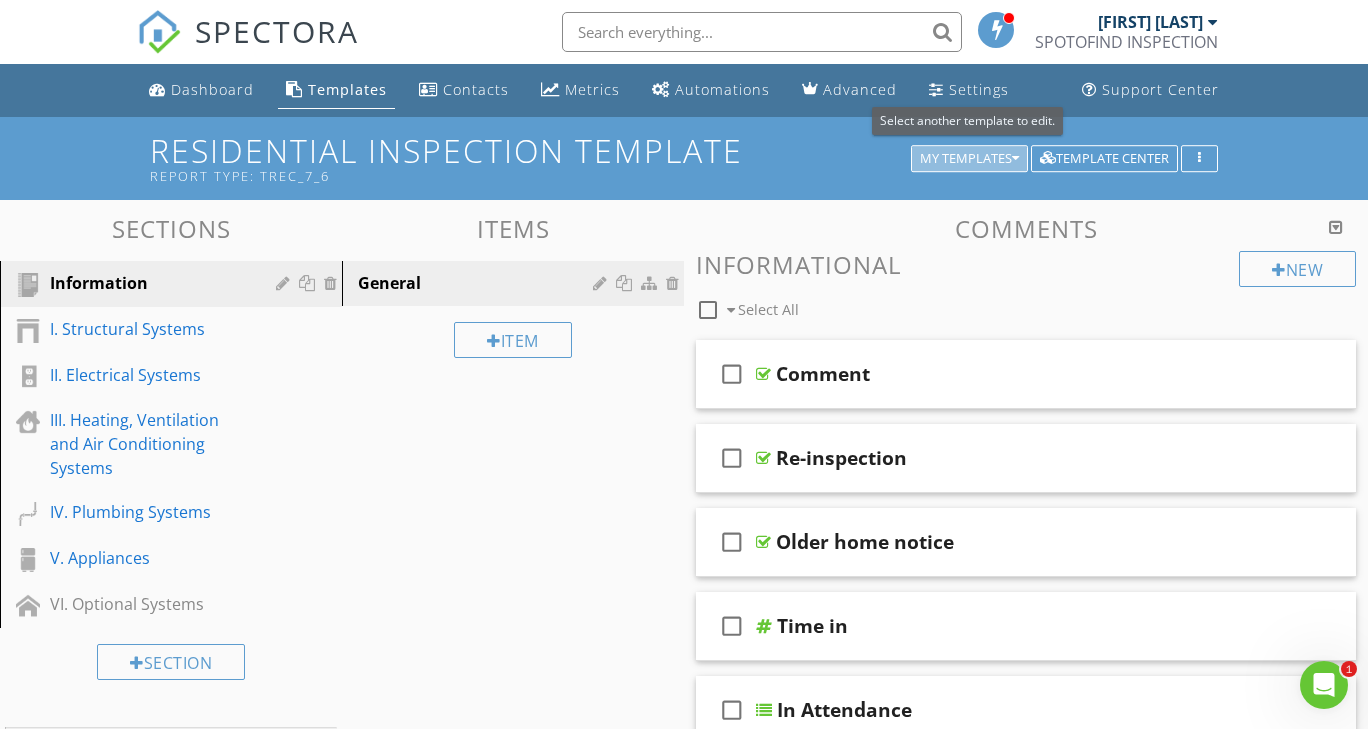 click on "My Templates" at bounding box center (969, 159) 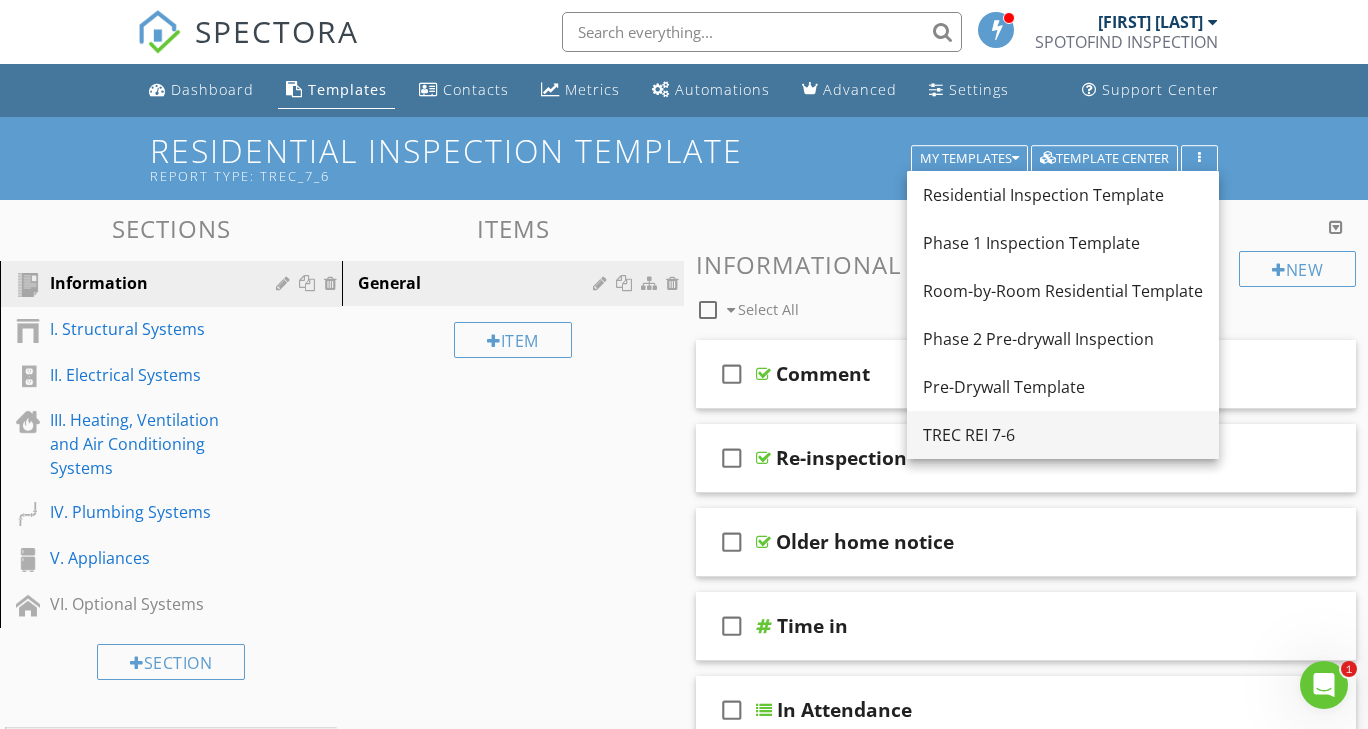 click on "TREC REI 7-6" at bounding box center [1063, 435] 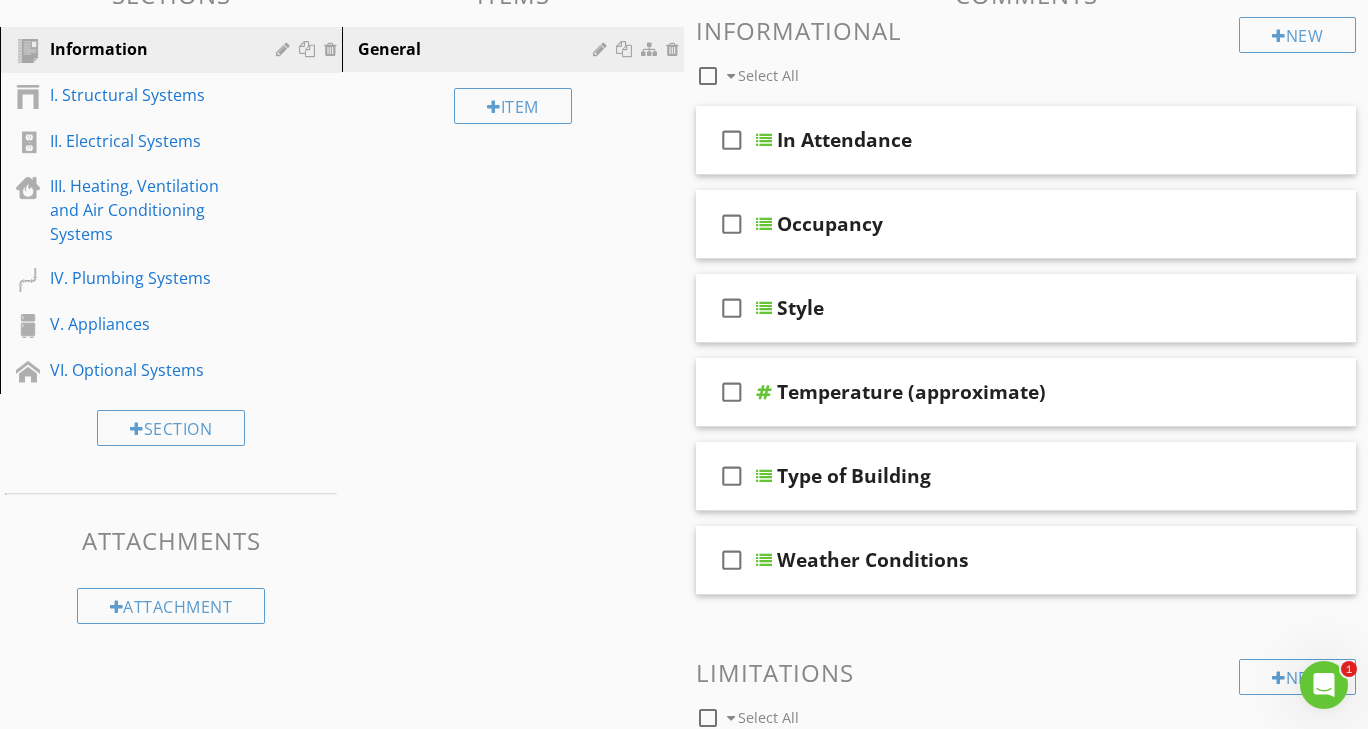 scroll, scrollTop: 236, scrollLeft: 0, axis: vertical 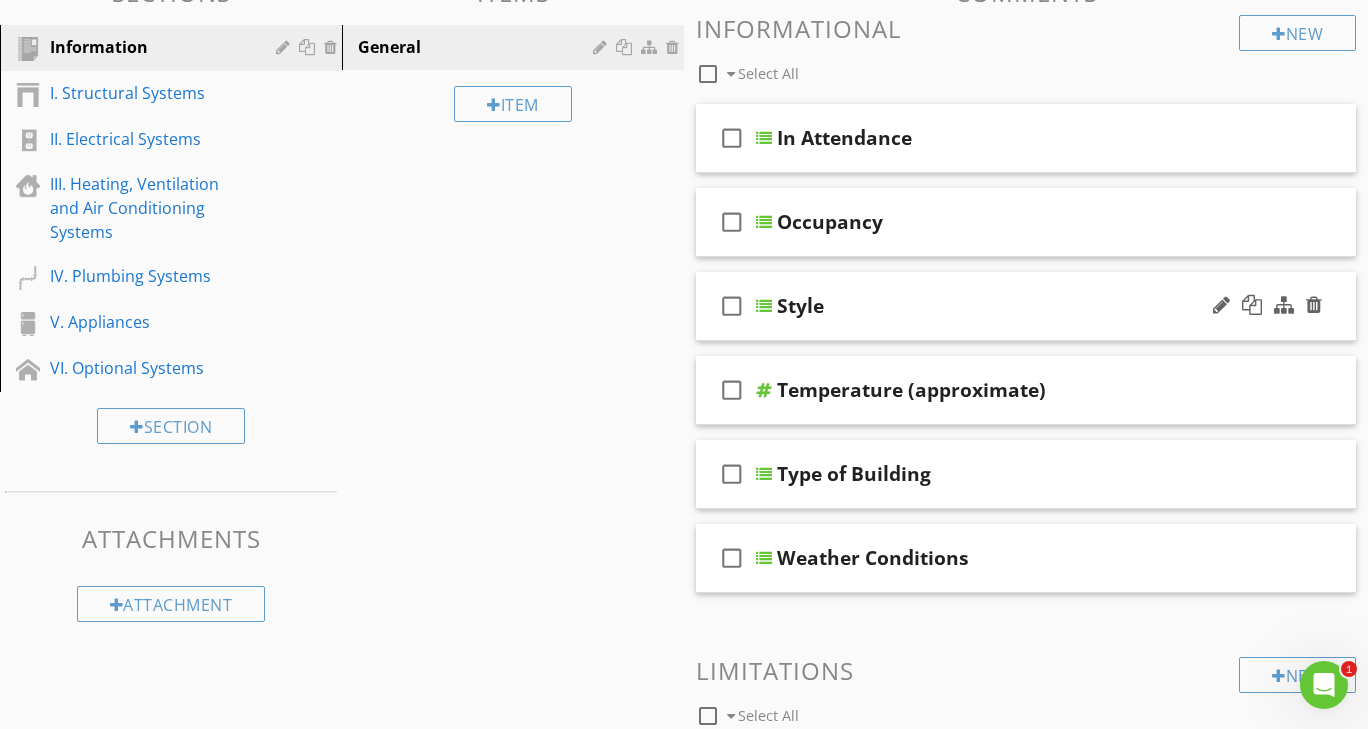 click on "Style" at bounding box center [1009, 306] 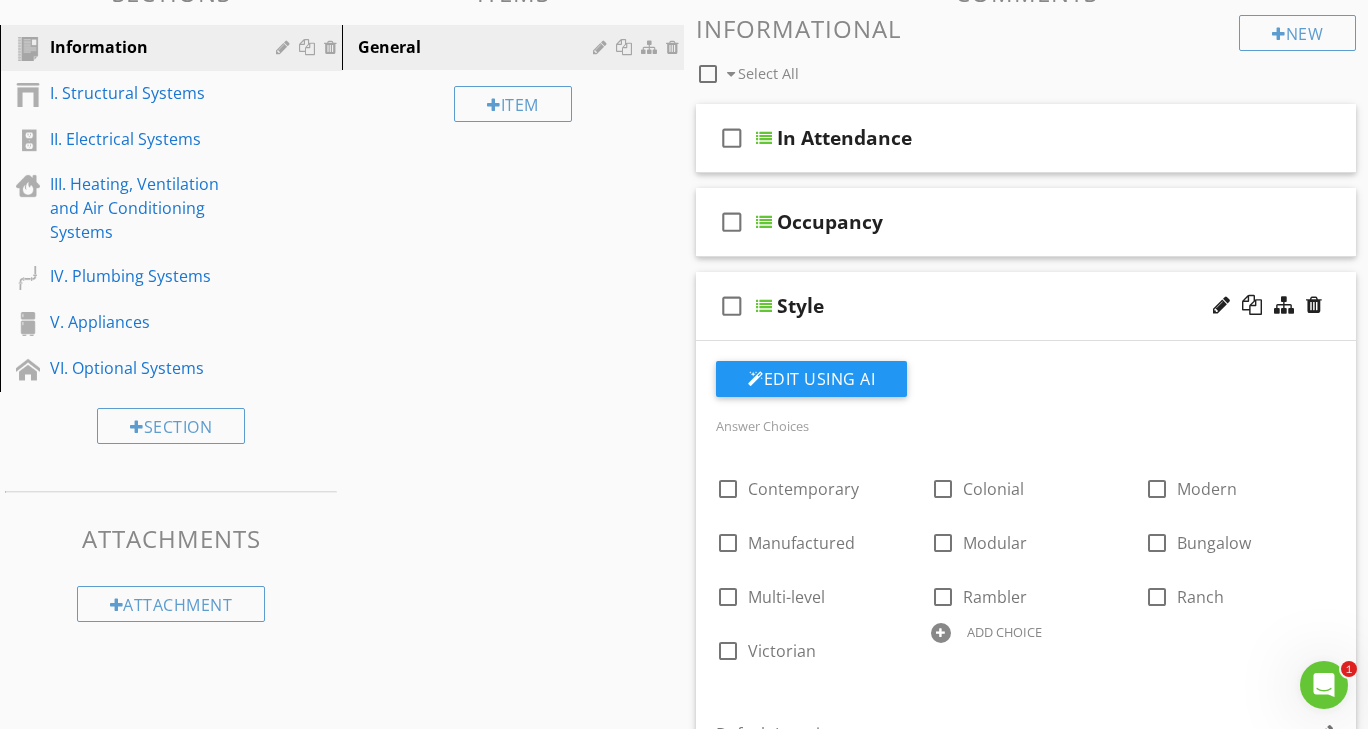 click on "Style" at bounding box center [1009, 306] 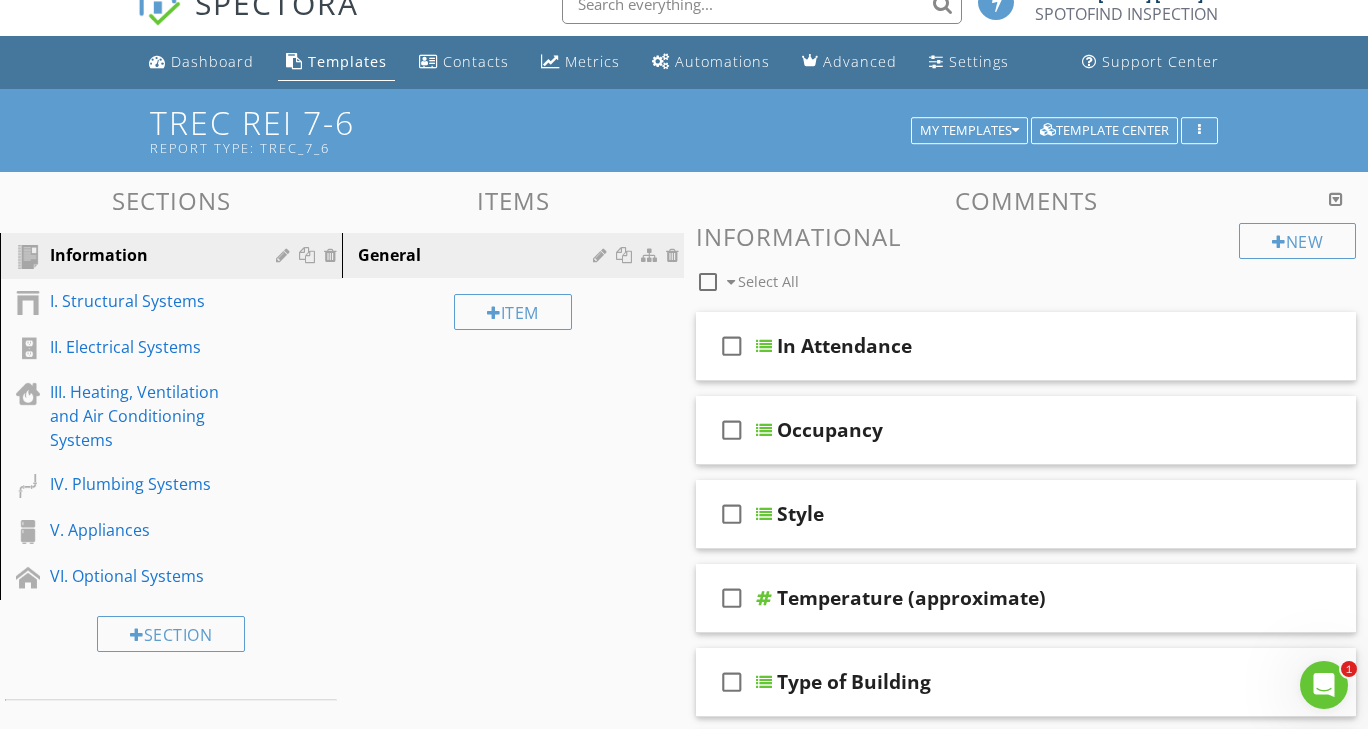 scroll, scrollTop: 0, scrollLeft: 0, axis: both 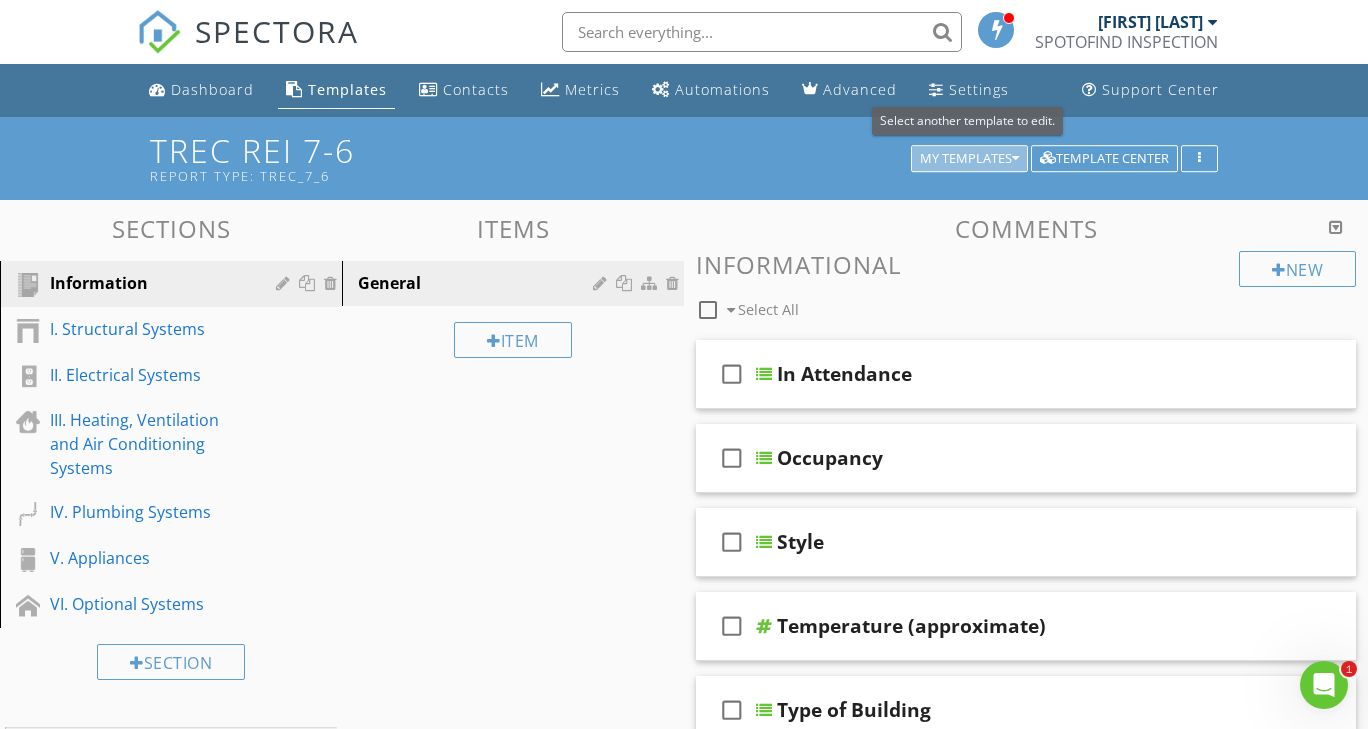 click on "My Templates" at bounding box center (969, 159) 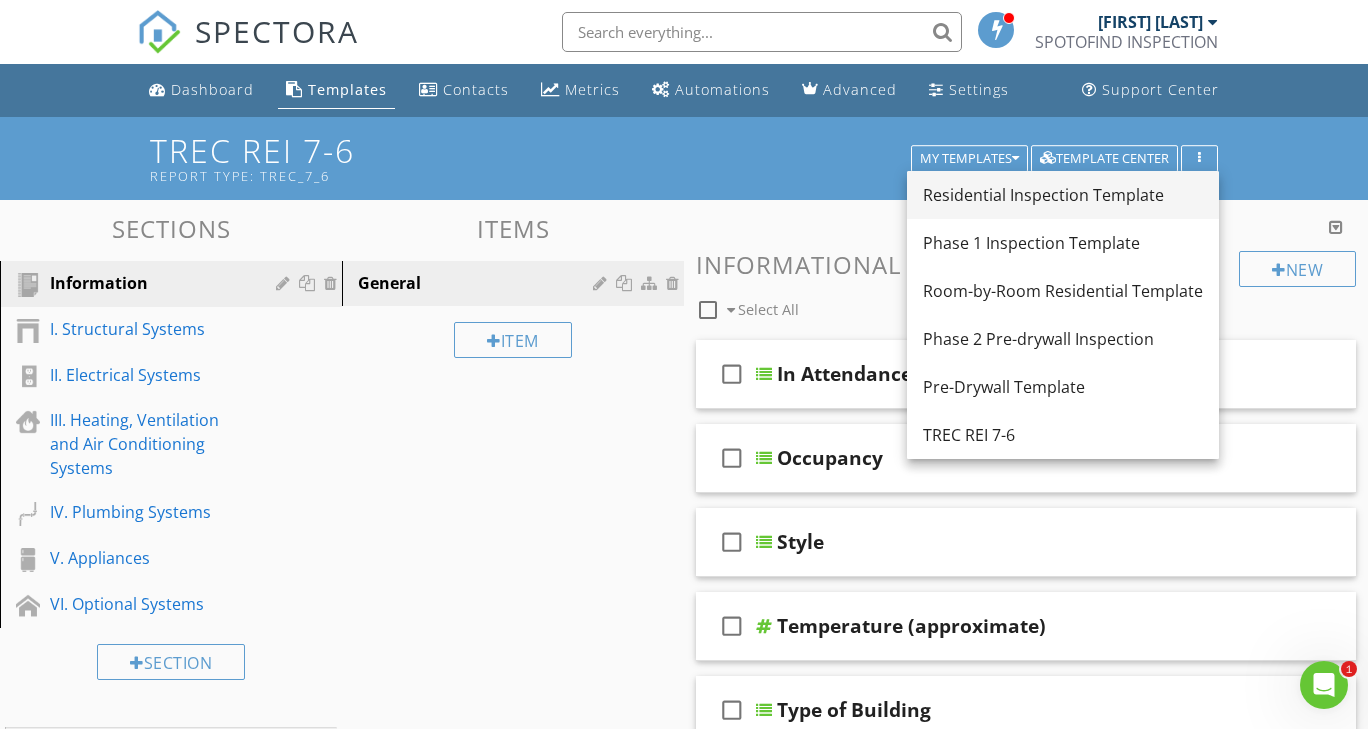 click on "Residential Inspection Template" at bounding box center [1063, 195] 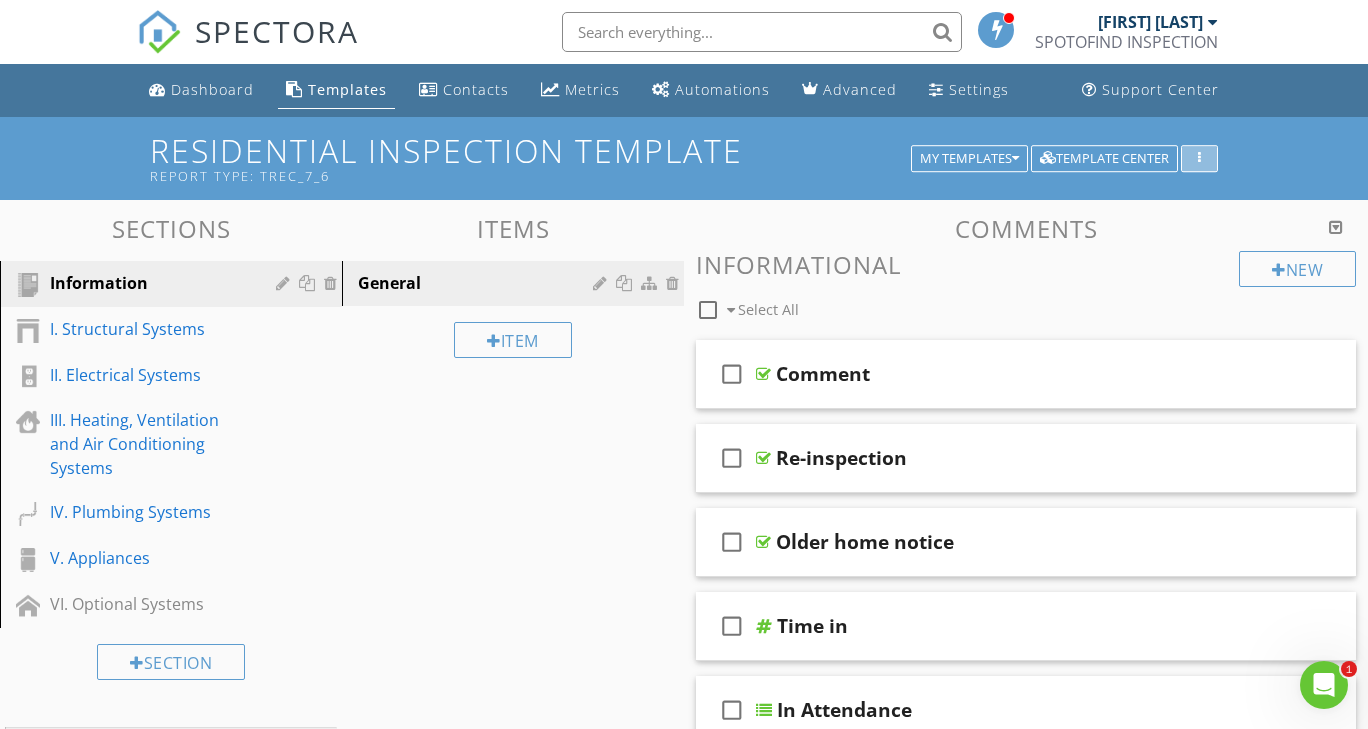 click at bounding box center (1199, 159) 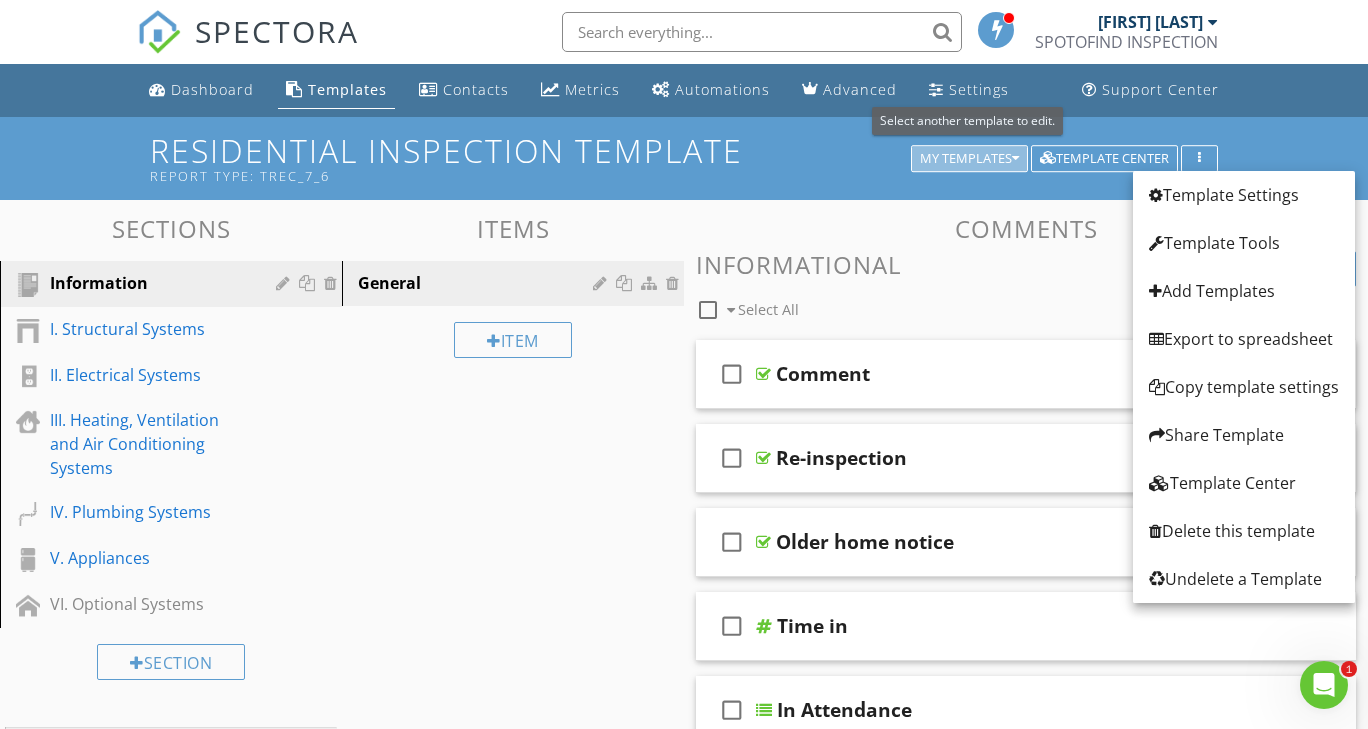 click on "My Templates" at bounding box center [969, 159] 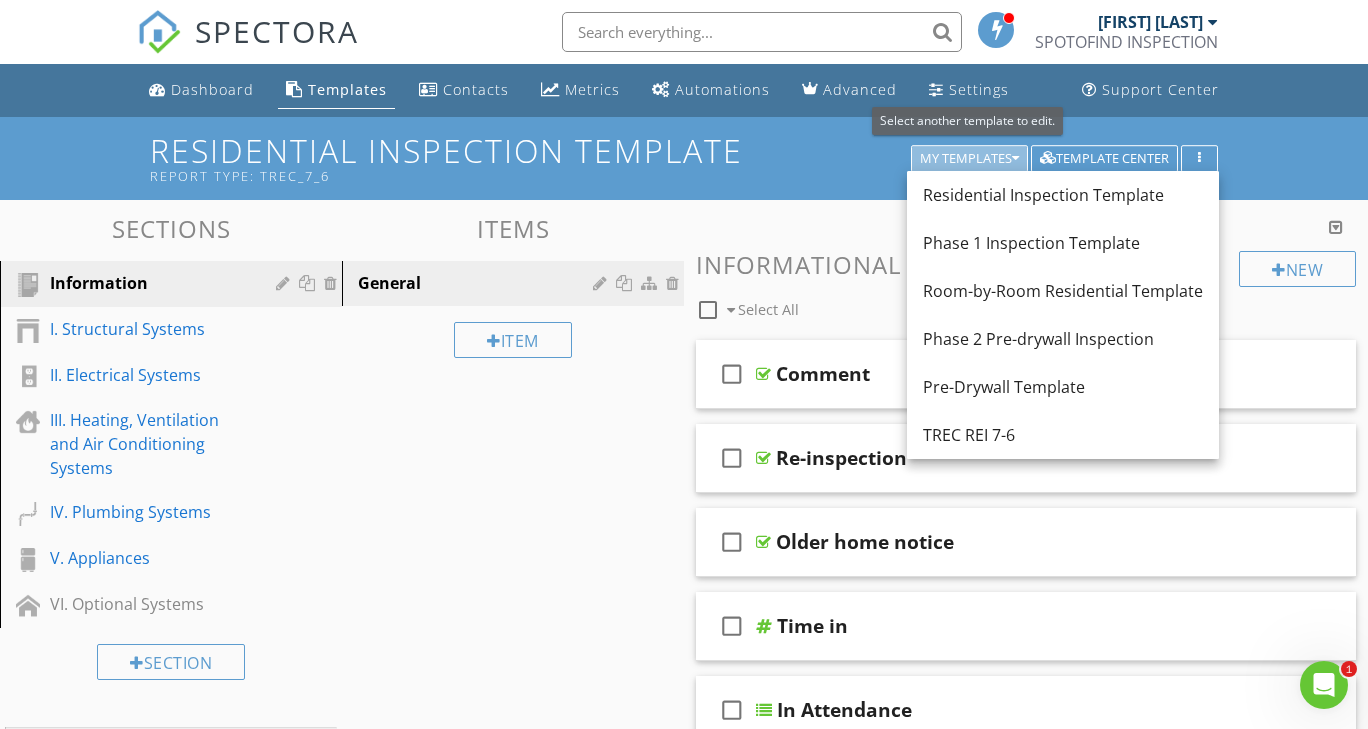 click on "My Templates" at bounding box center [969, 159] 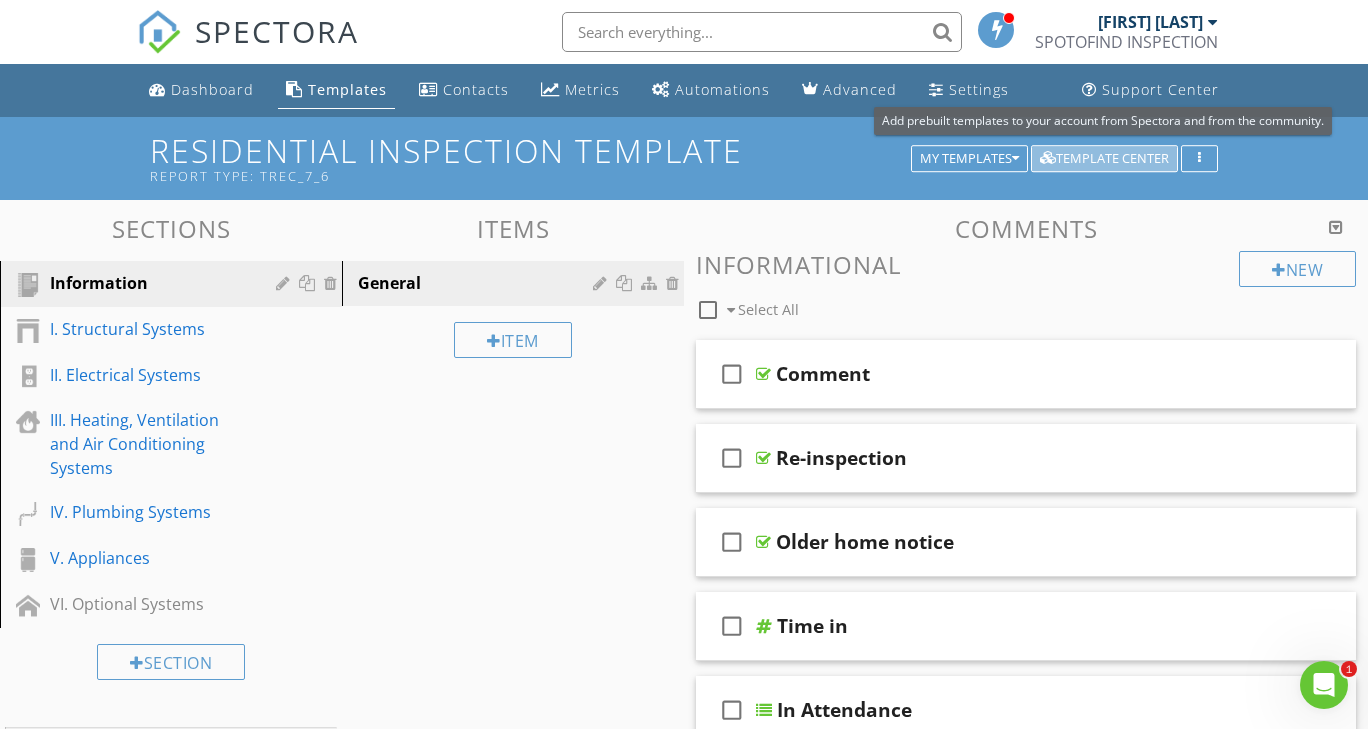 click on "Template Center" at bounding box center (1104, 159) 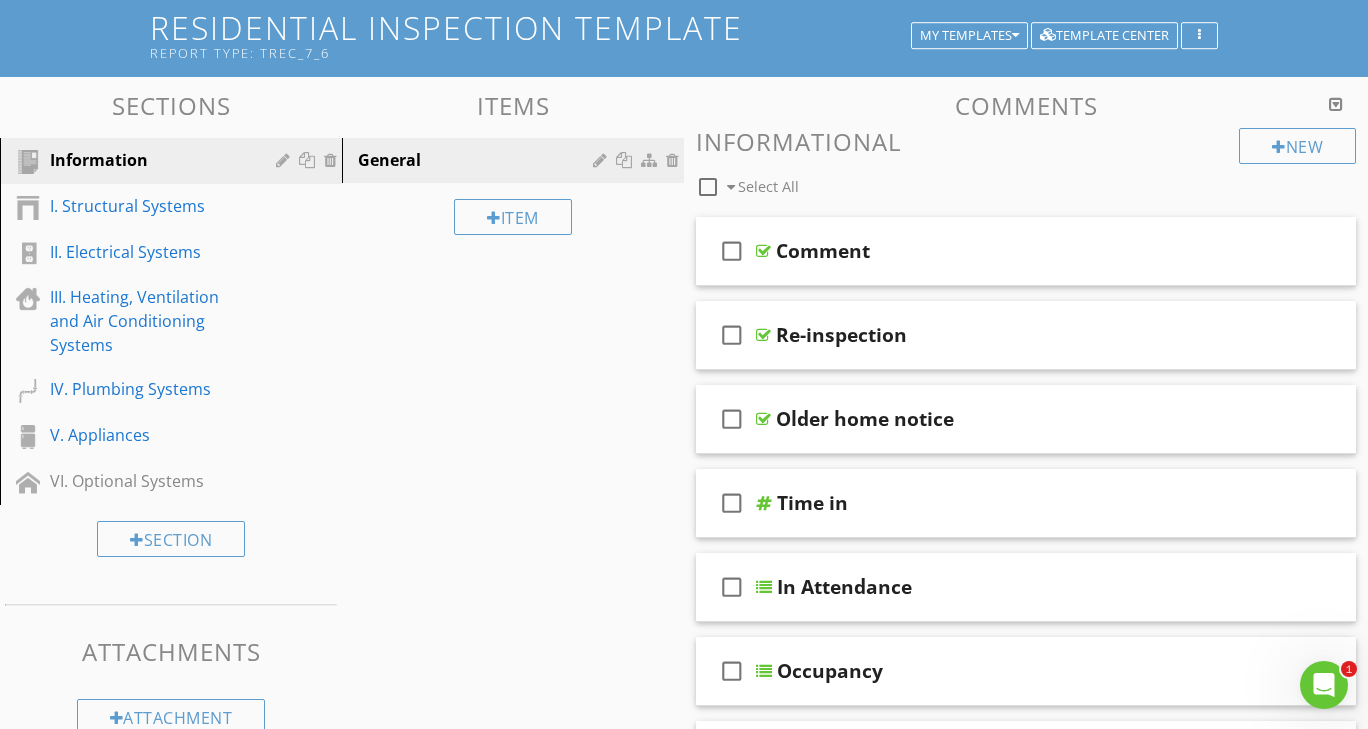 scroll, scrollTop: 72, scrollLeft: 0, axis: vertical 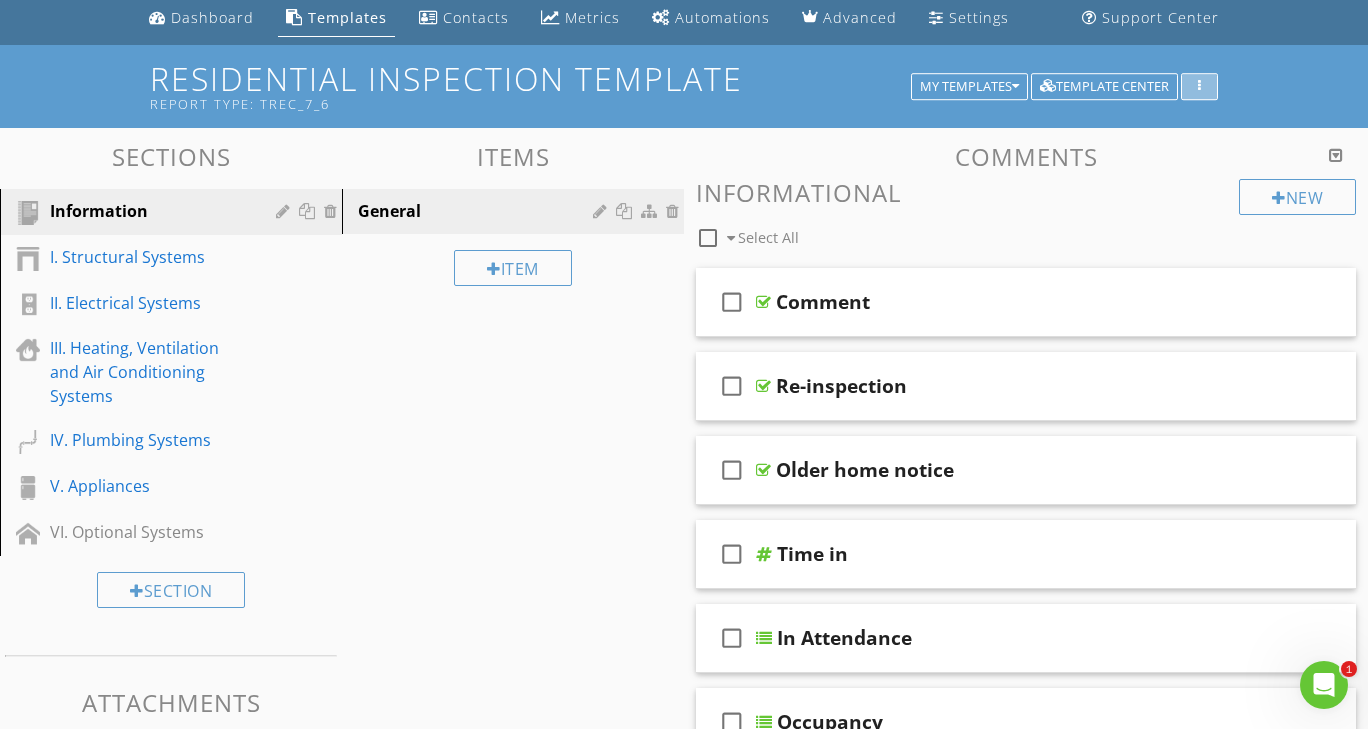 click at bounding box center [1199, 87] 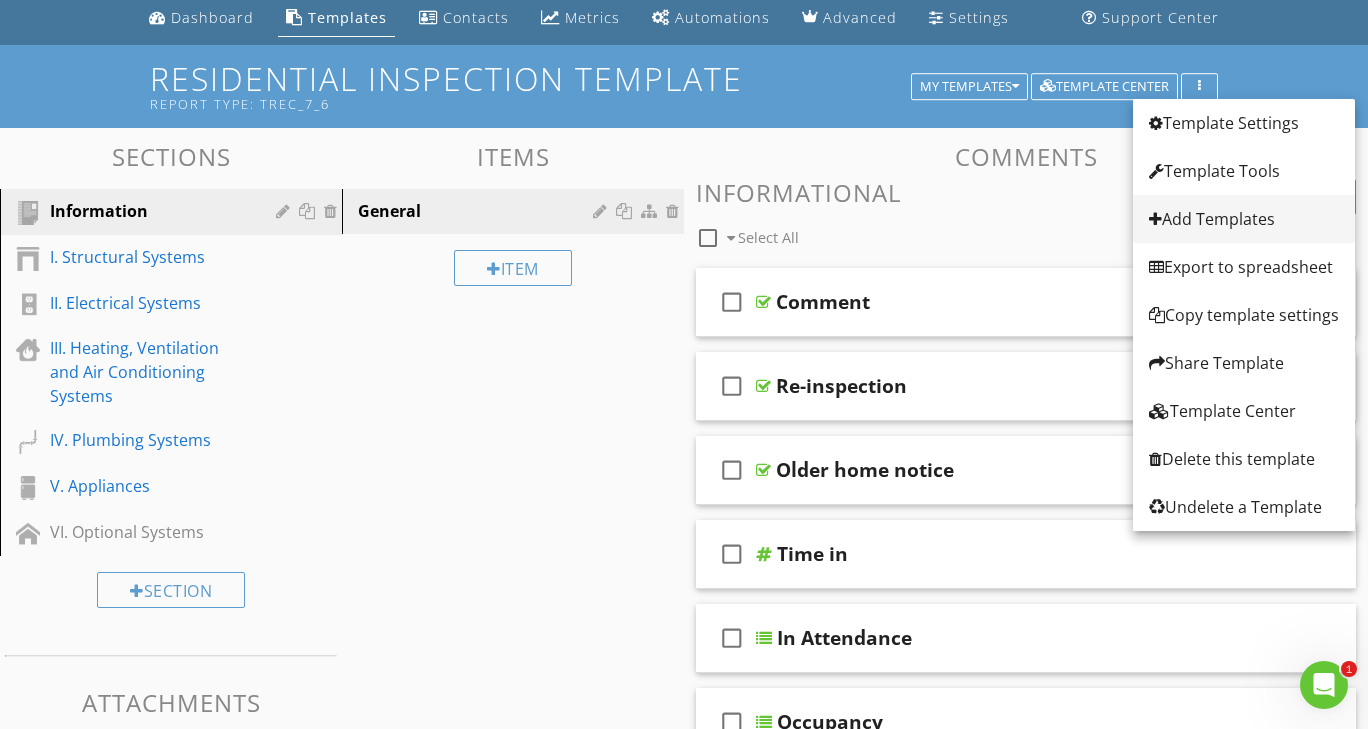 click on "Add Templates" at bounding box center (1244, 219) 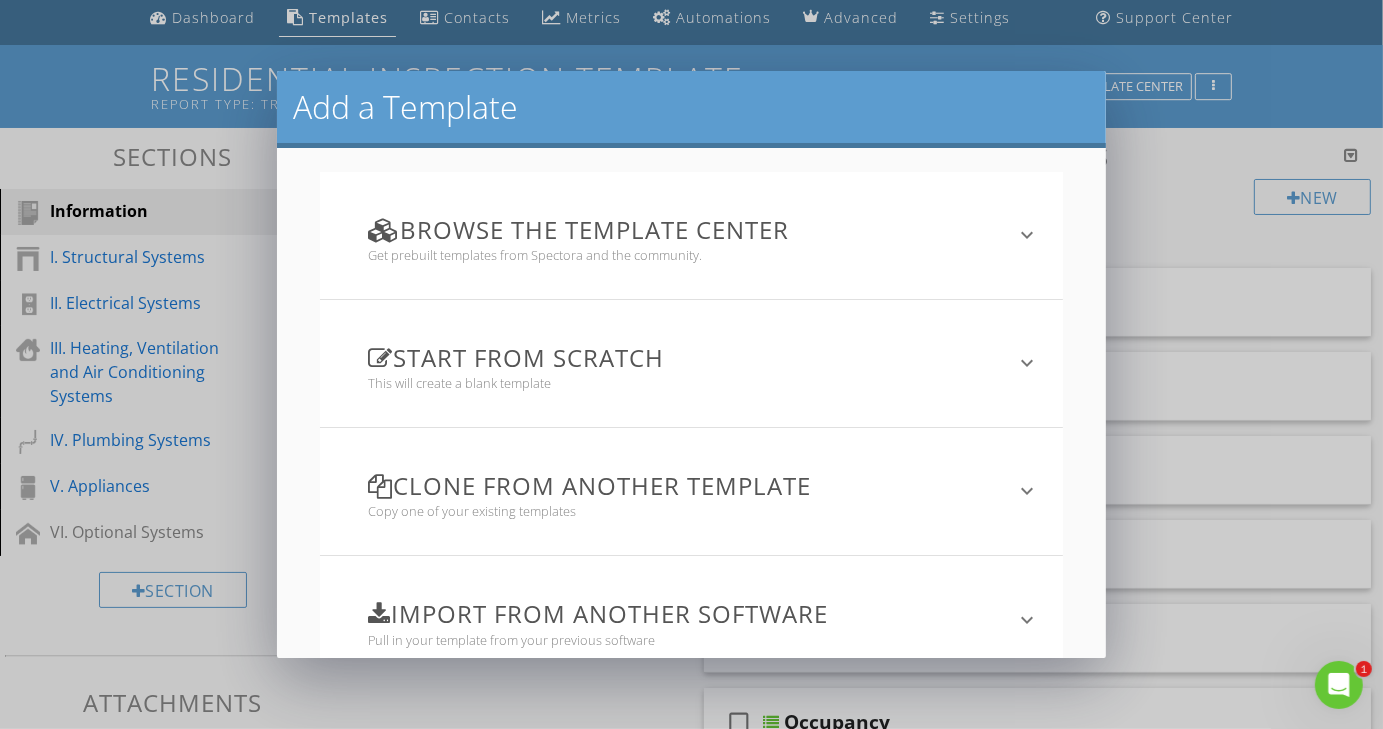 scroll, scrollTop: 1, scrollLeft: 0, axis: vertical 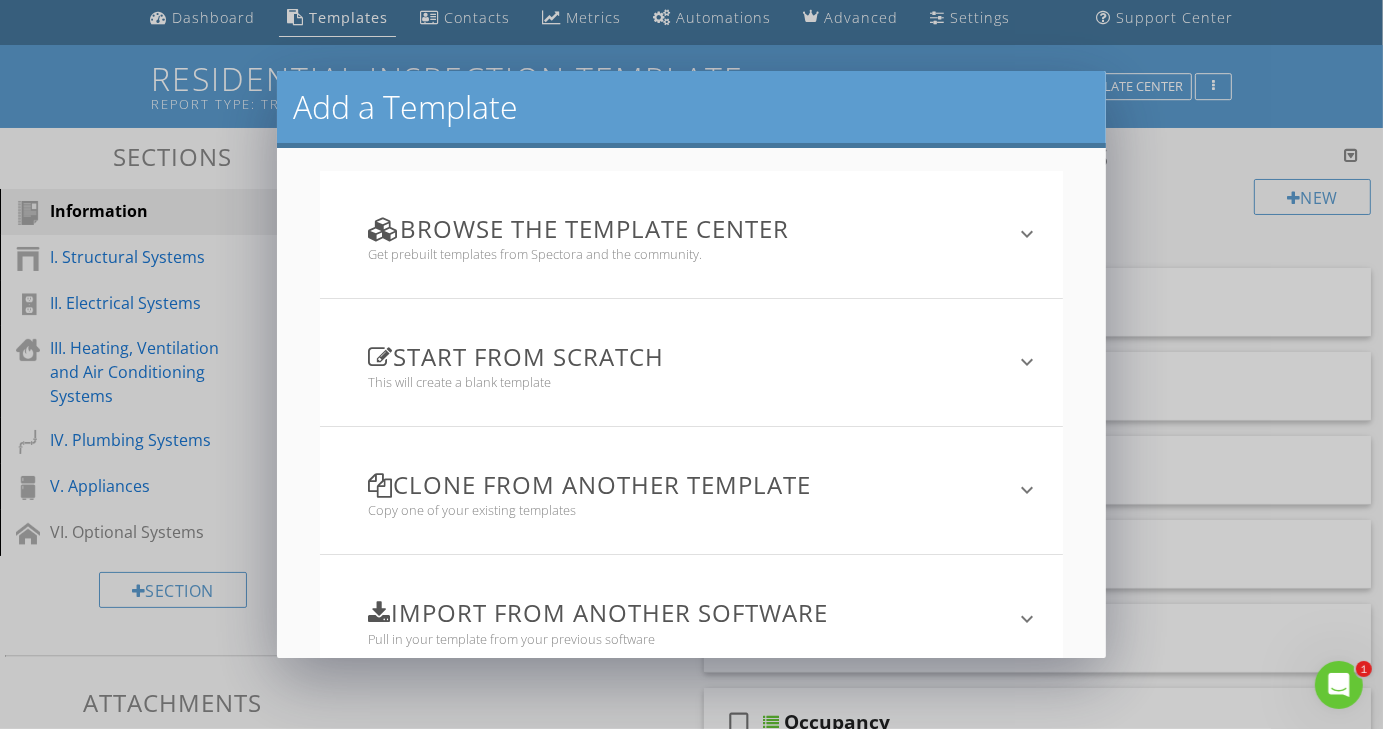 click on "Clone from another template" at bounding box center (679, 484) 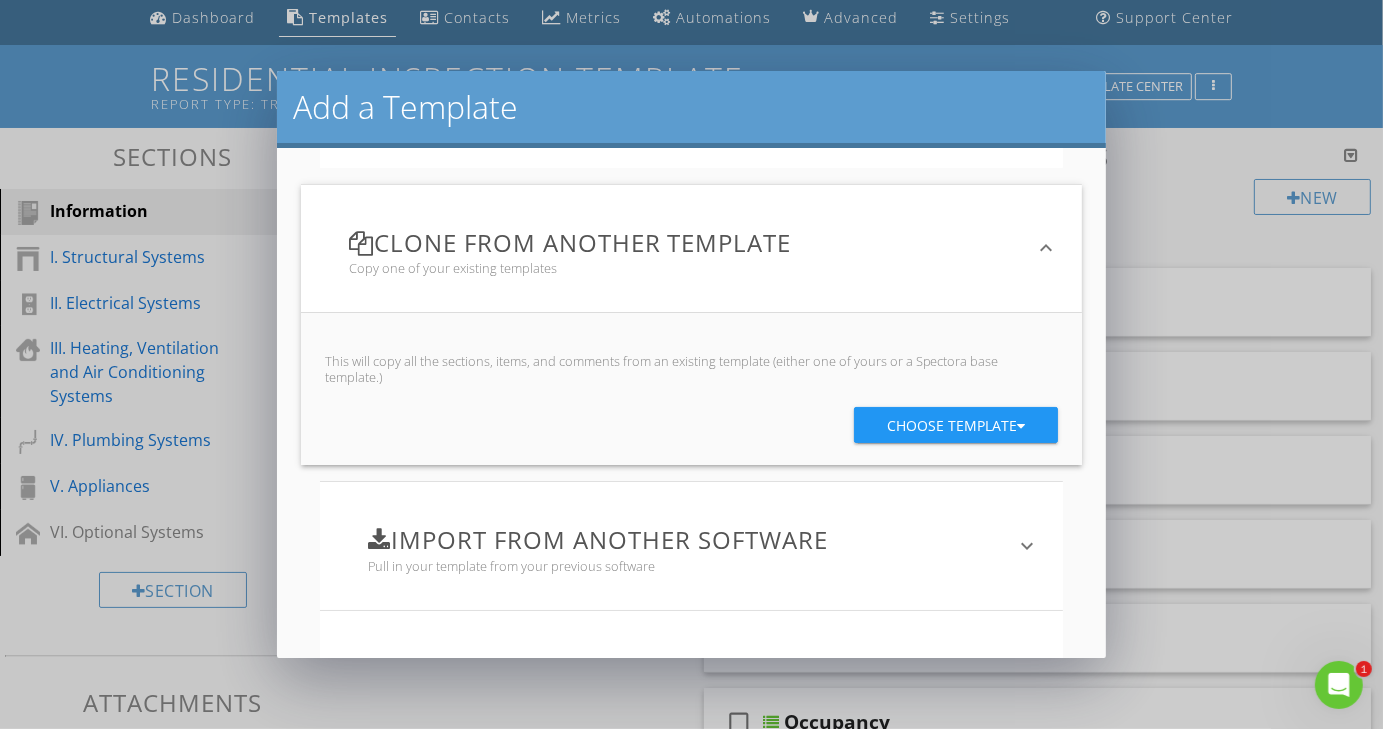 scroll, scrollTop: 261, scrollLeft: 0, axis: vertical 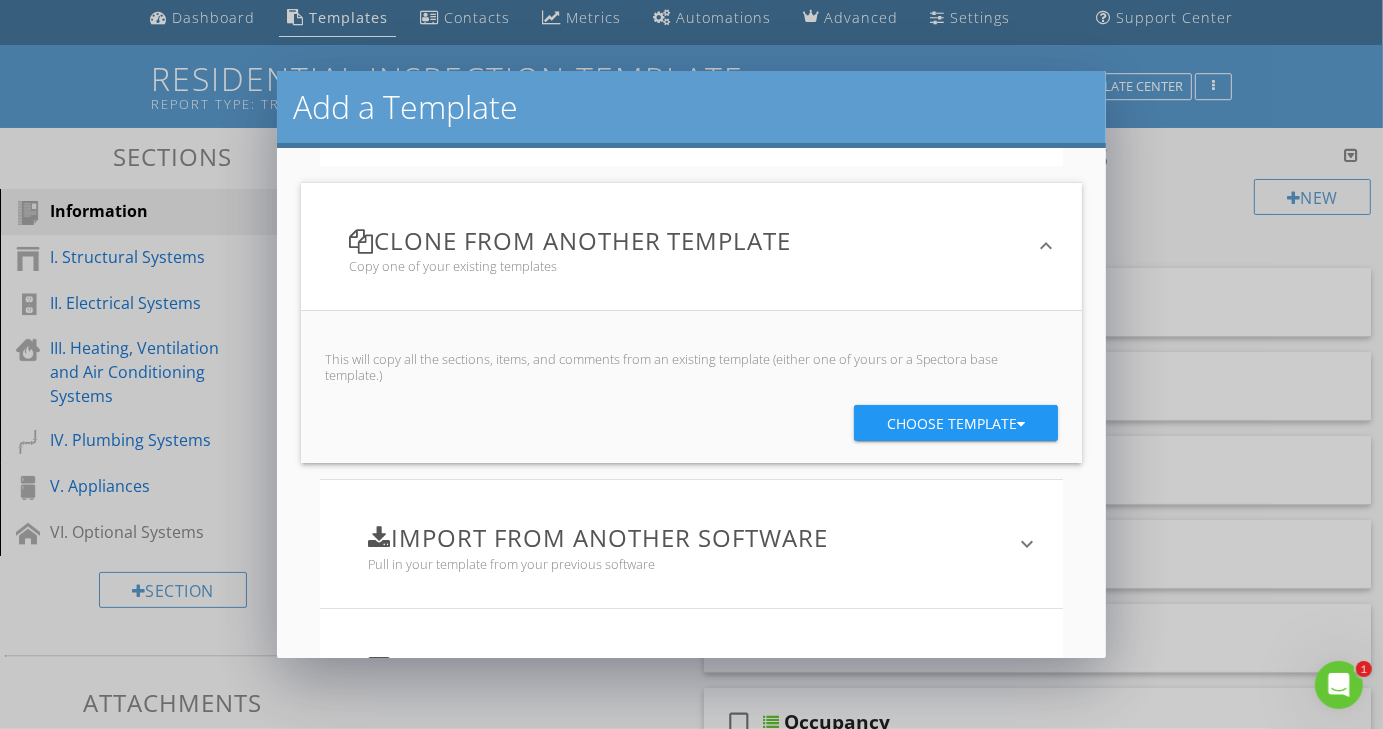 click on "Choose template" at bounding box center (956, 424) 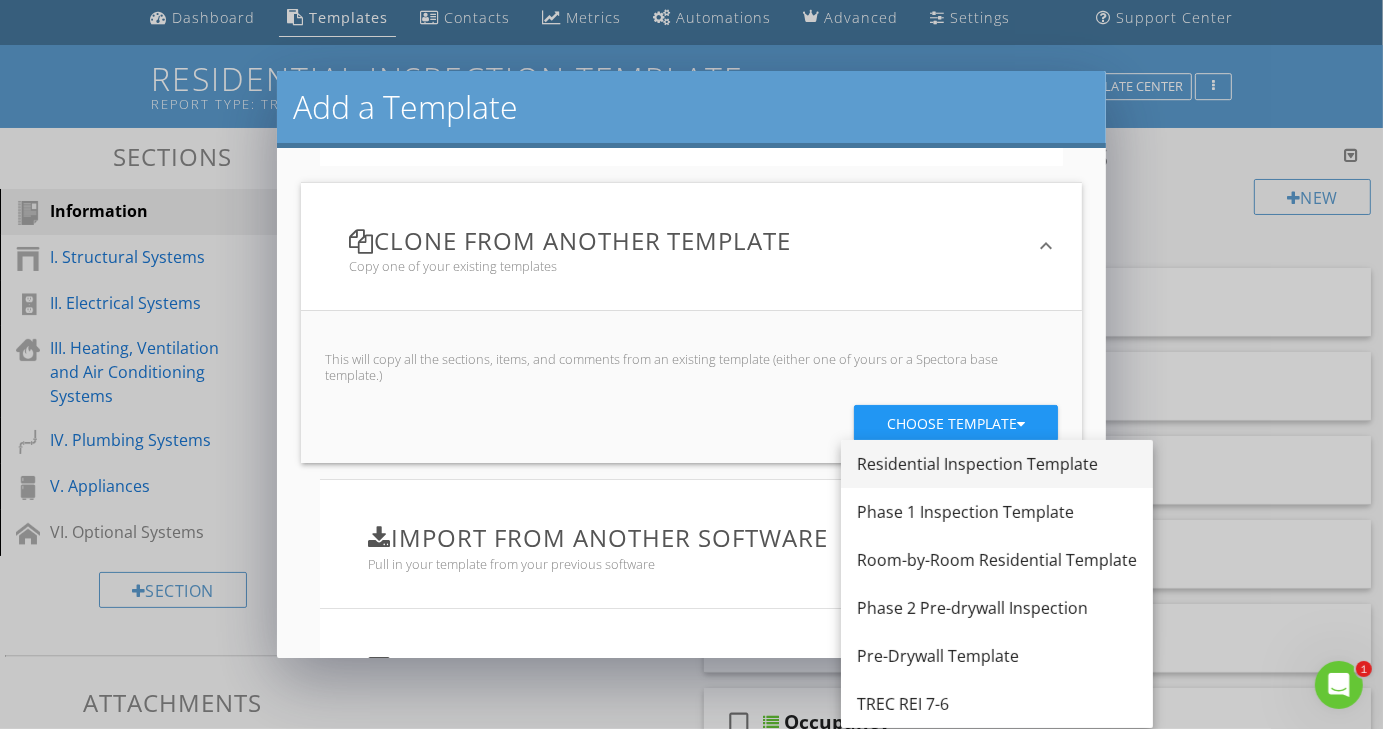 click on "Residential Inspection Template" at bounding box center (997, 464) 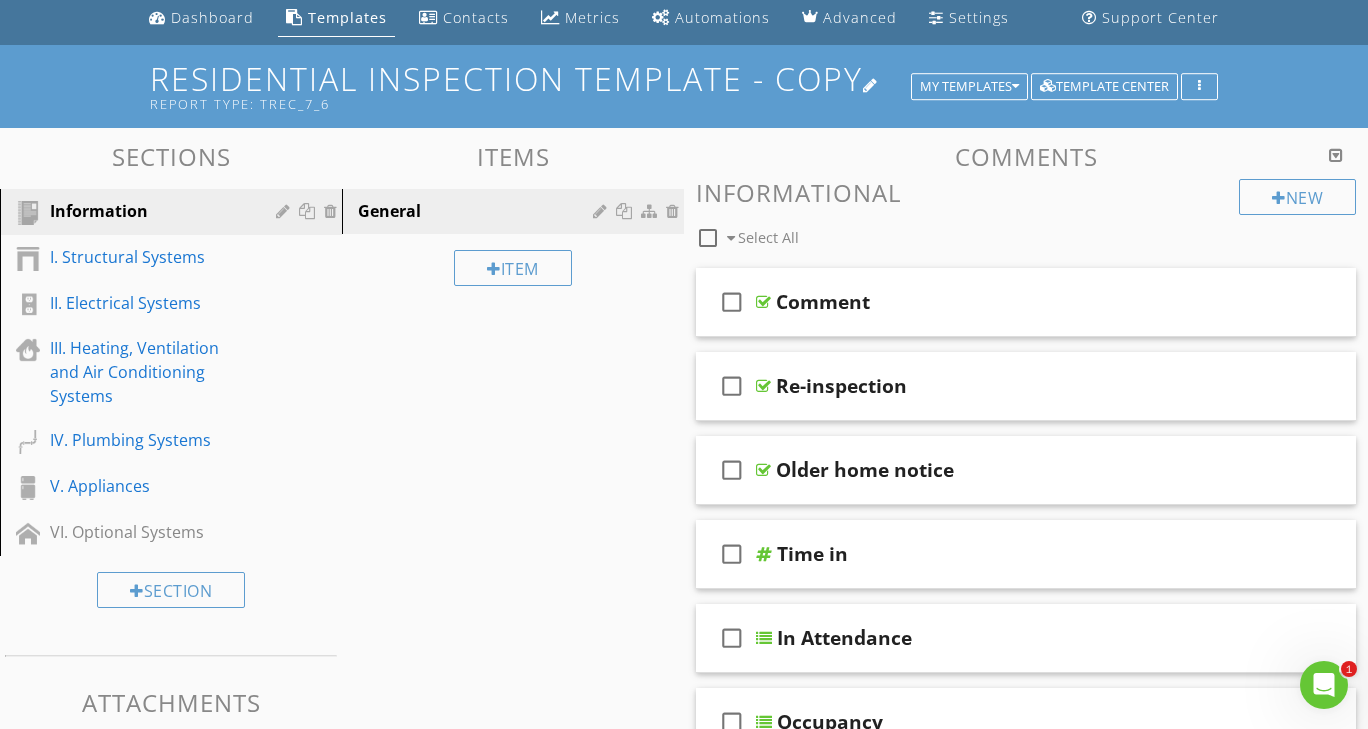 click at bounding box center (871, 85) 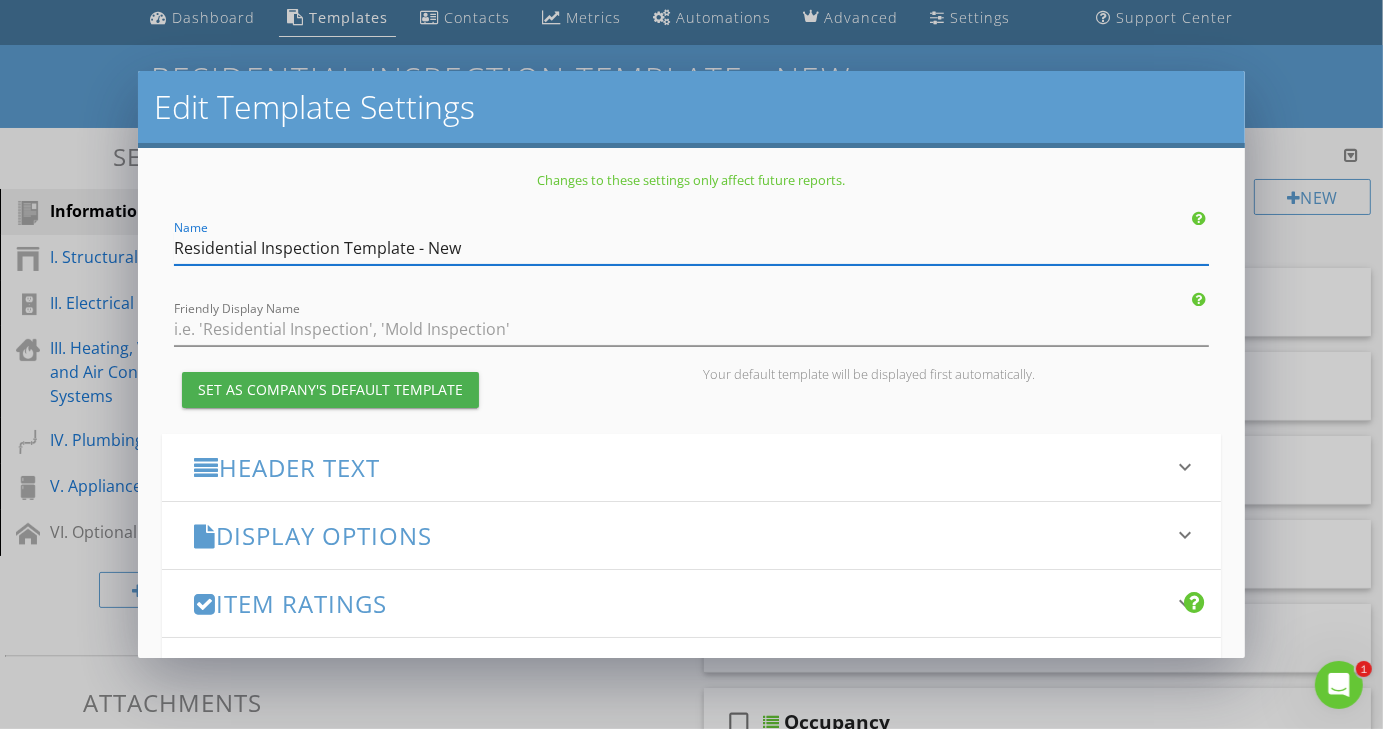 click on "Residential Inspection Template - New" at bounding box center (691, 248) 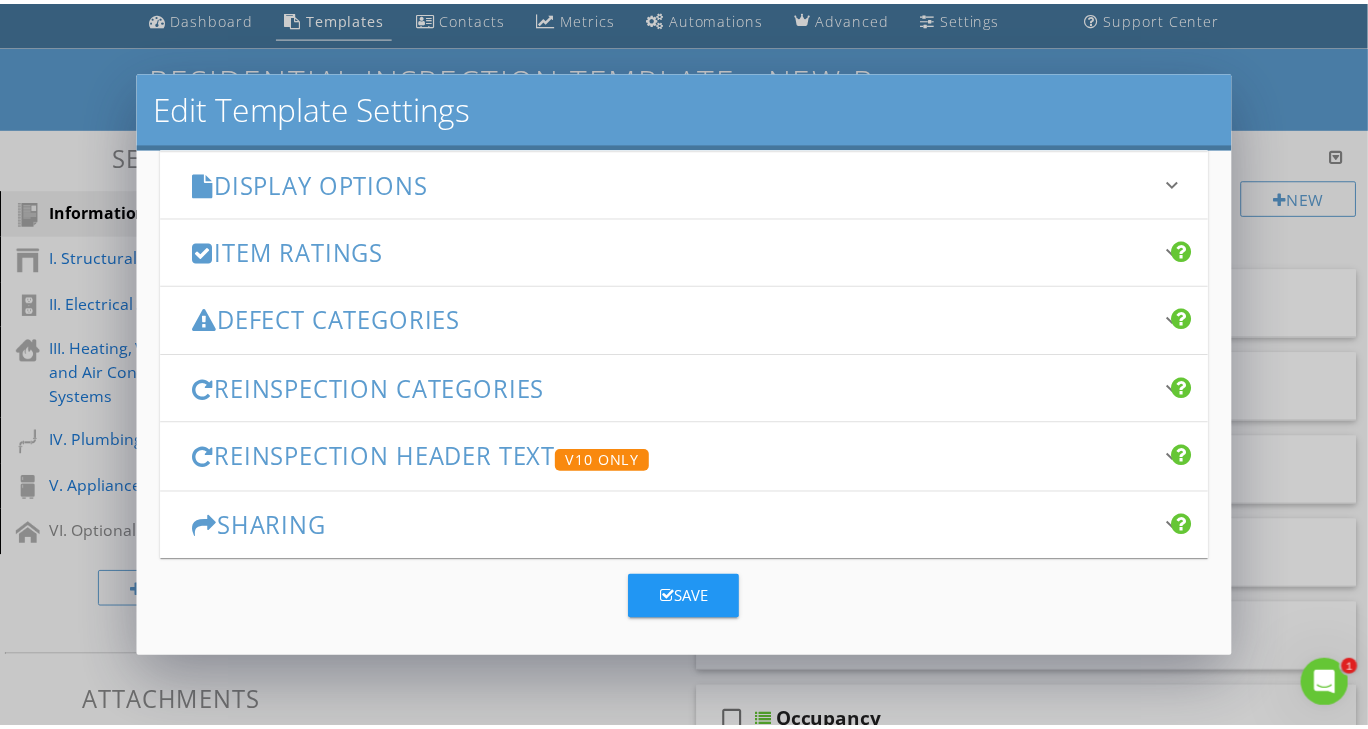 scroll, scrollTop: 356, scrollLeft: 0, axis: vertical 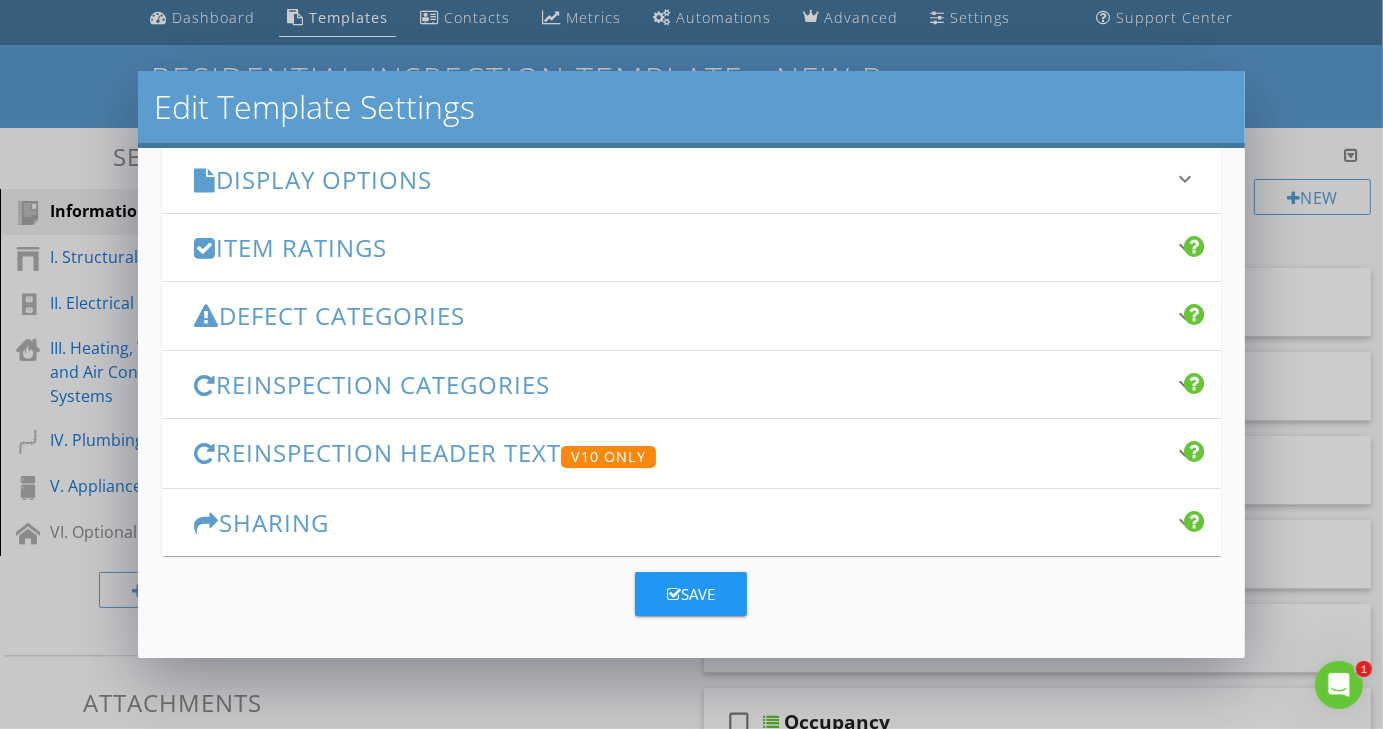 type on "Residential Inspection Template - New Build" 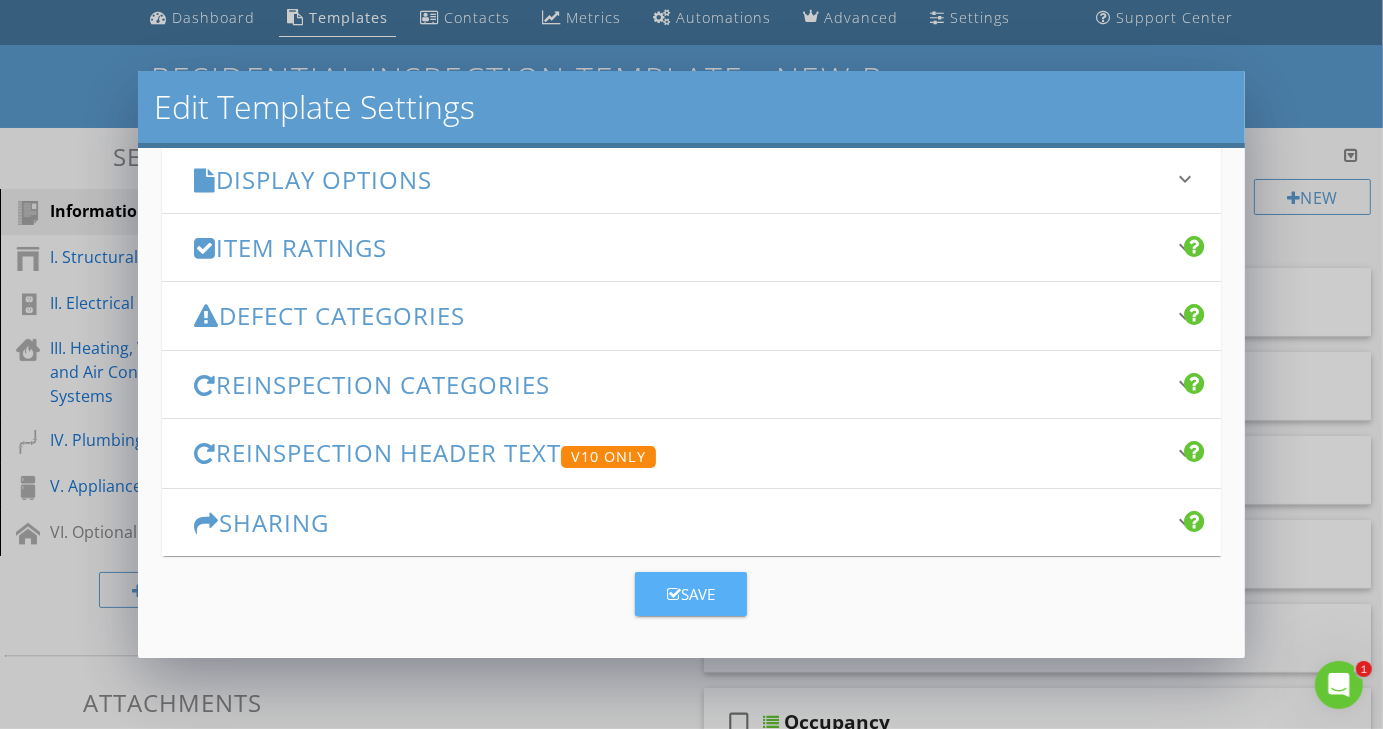 click on "Save" at bounding box center (691, 594) 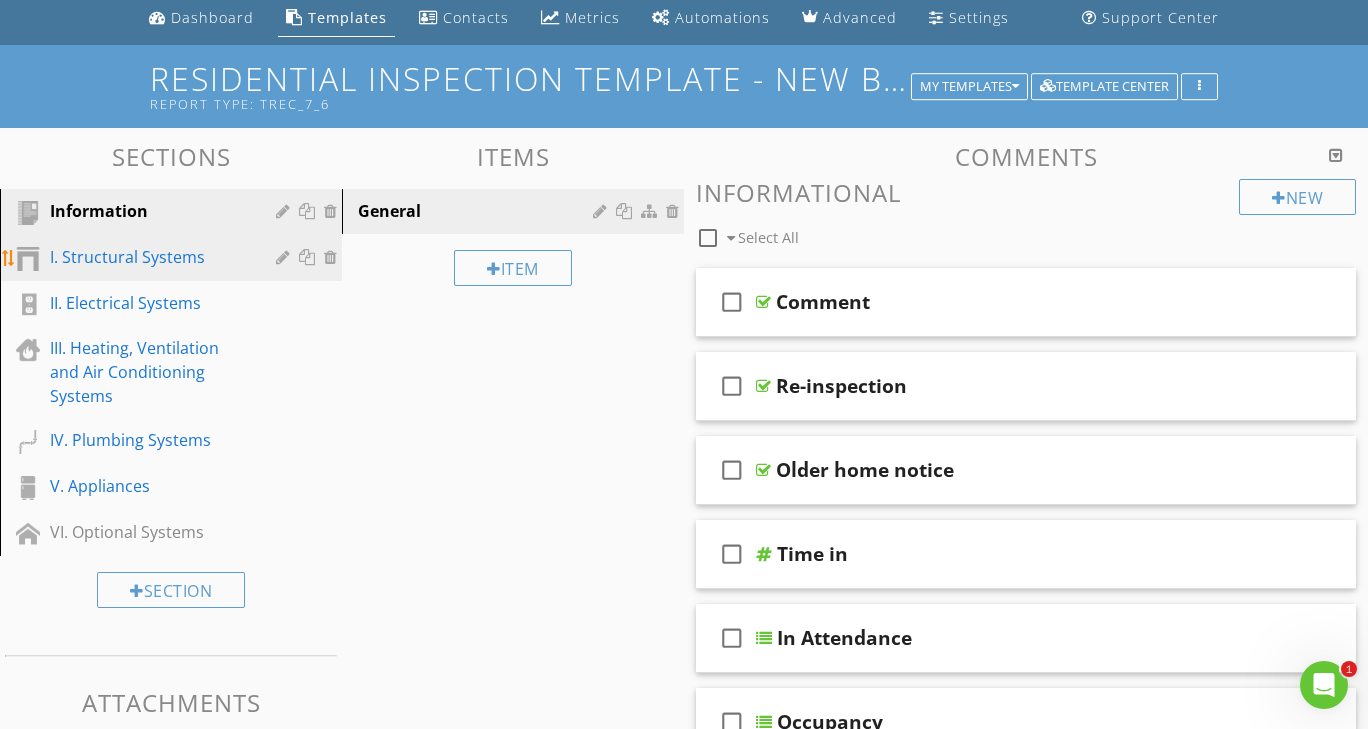 click on "I. Structural Systems" at bounding box center (148, 257) 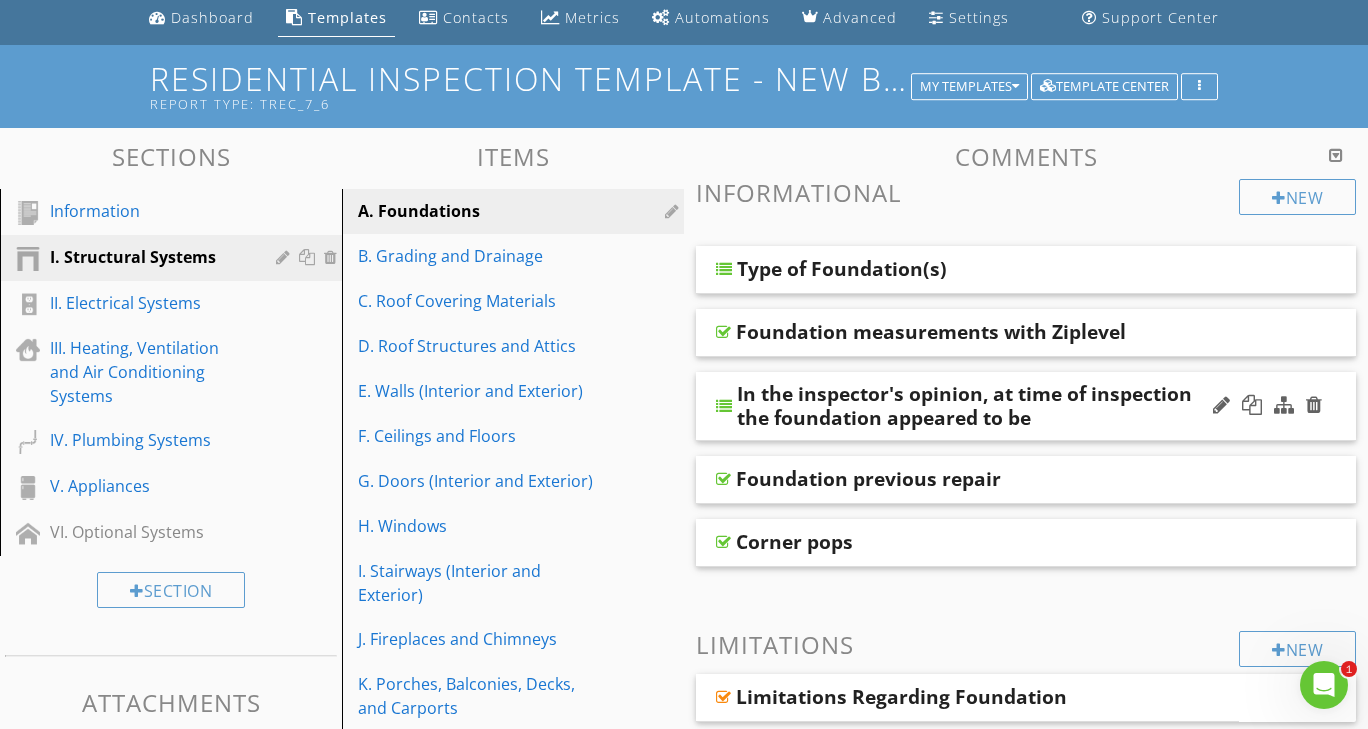 click on "In the inspector's opinion, at time of inspection the foundation appeared to be" at bounding box center (969, 406) 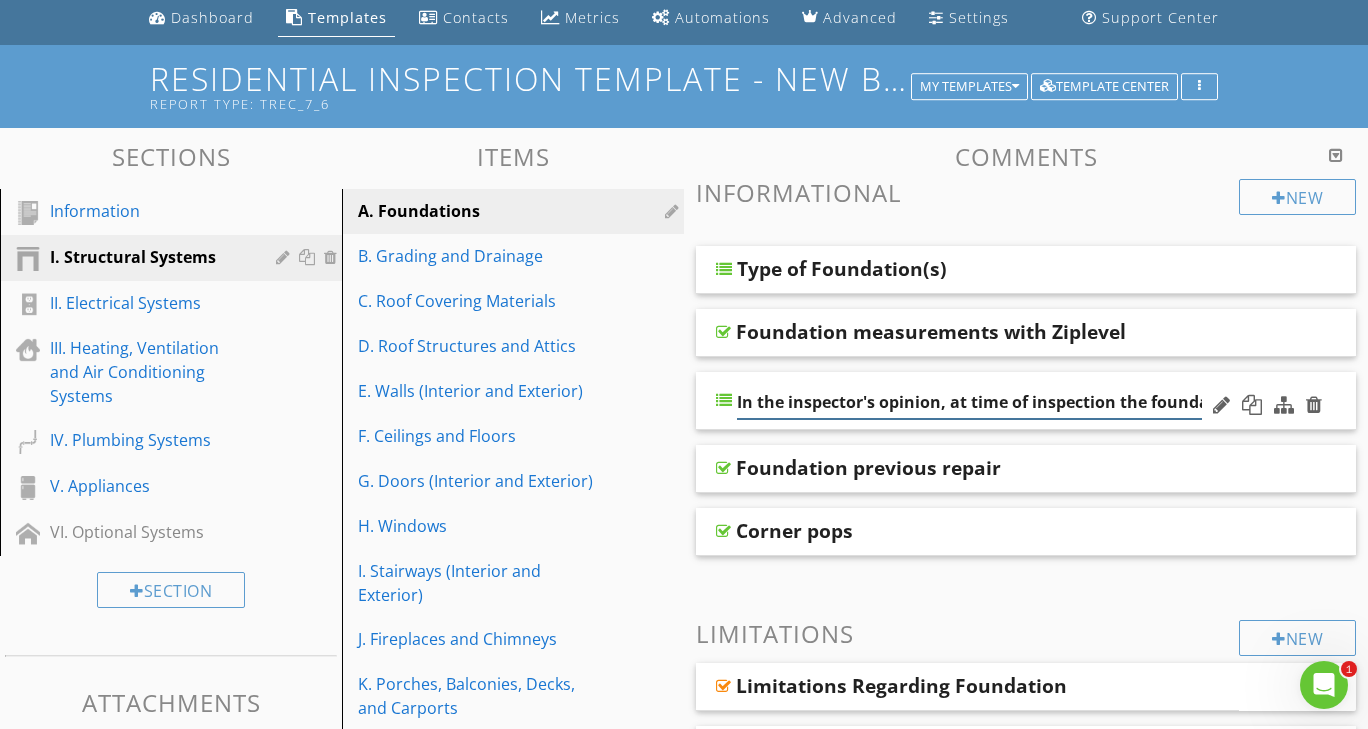 scroll, scrollTop: 0, scrollLeft: 161, axis: horizontal 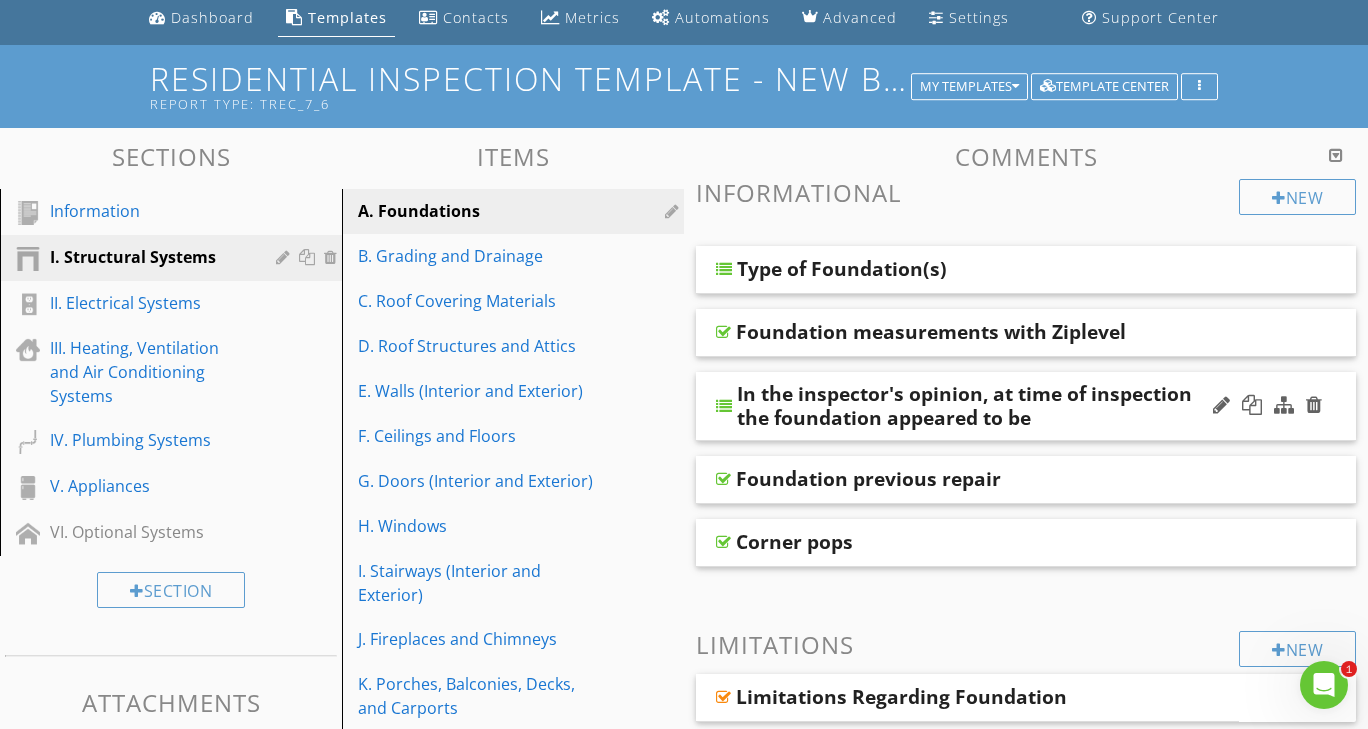 click at bounding box center [724, 406] 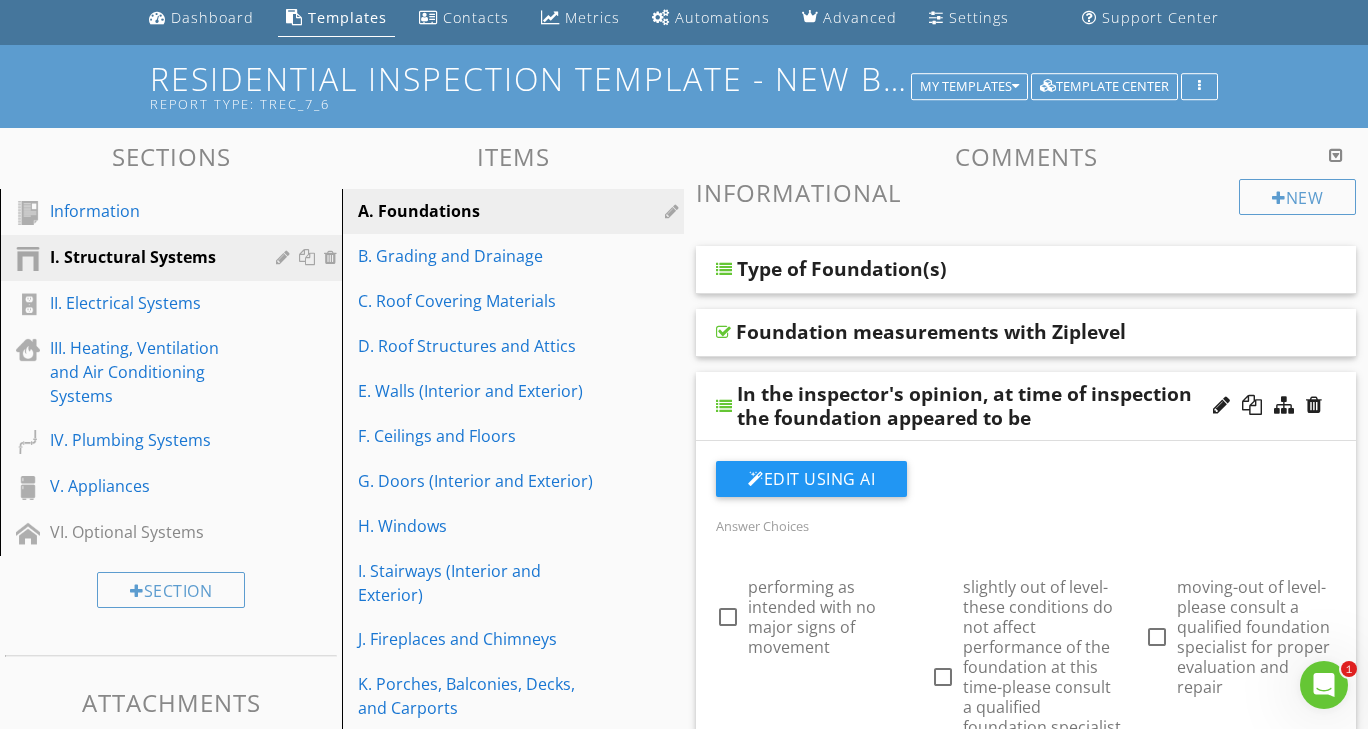 click at bounding box center [724, 406] 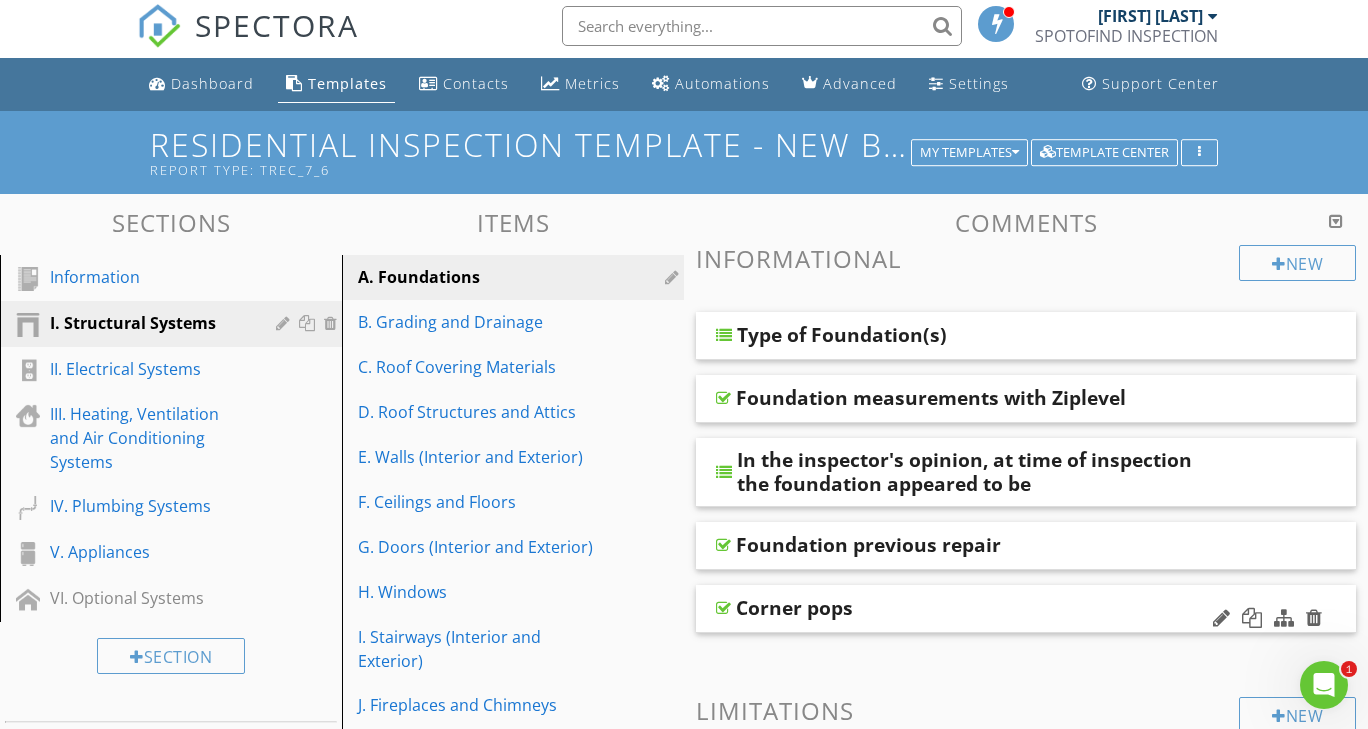 scroll, scrollTop: 0, scrollLeft: 0, axis: both 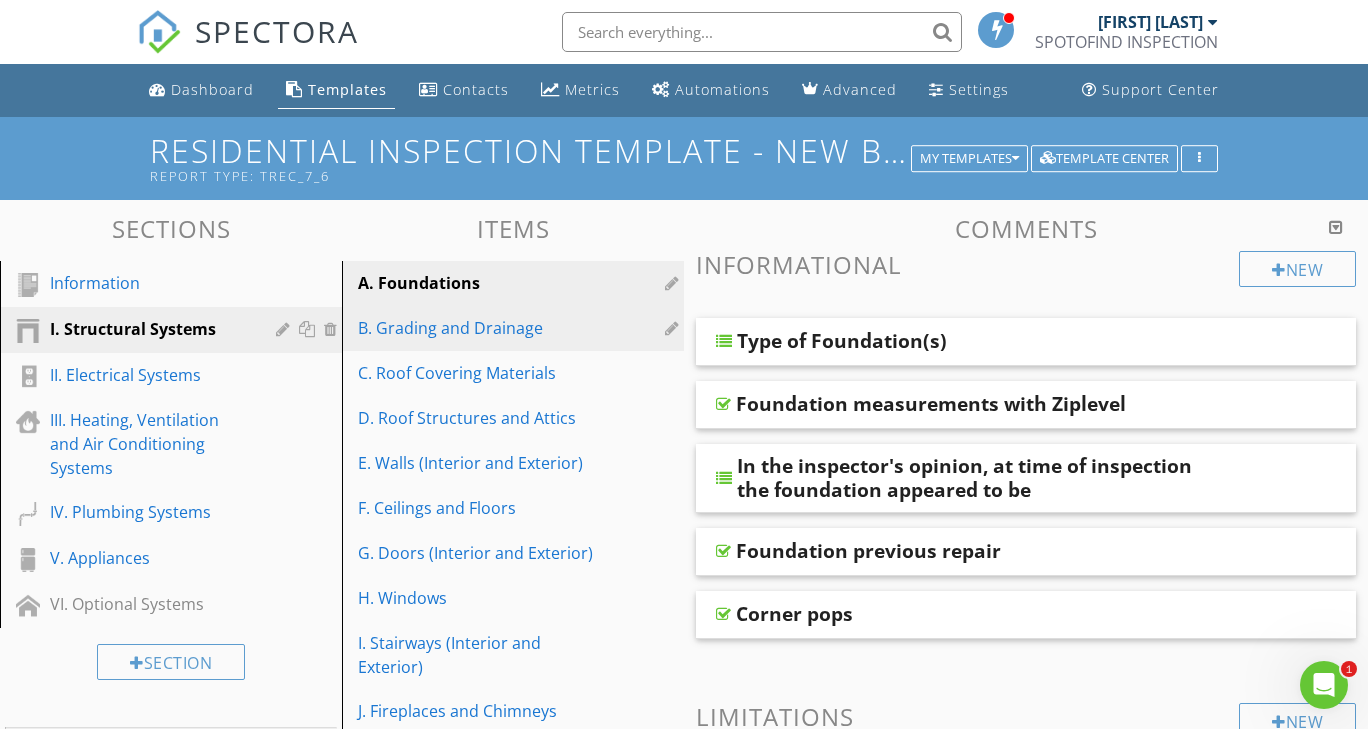 click on "B. Grading and Drainage" at bounding box center [478, 328] 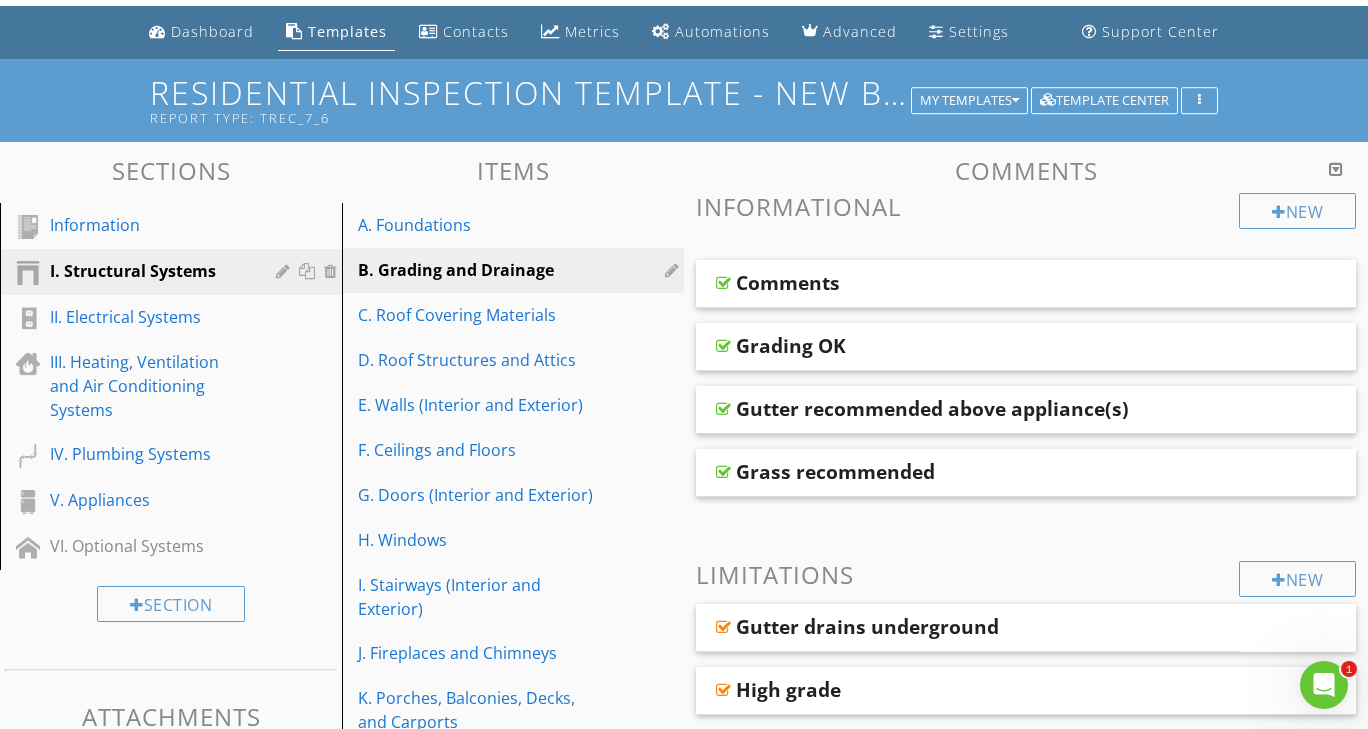scroll, scrollTop: 0, scrollLeft: 0, axis: both 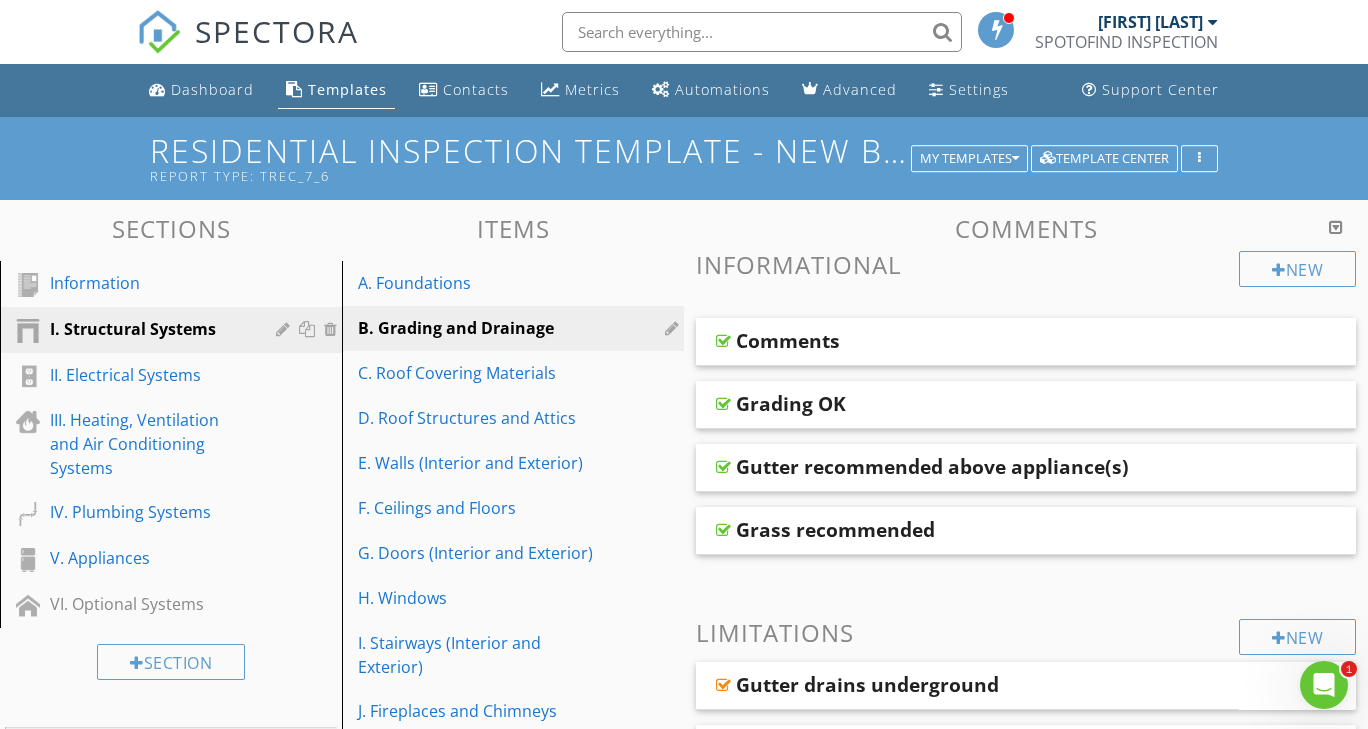 click on "SPECTORA" at bounding box center [277, 31] 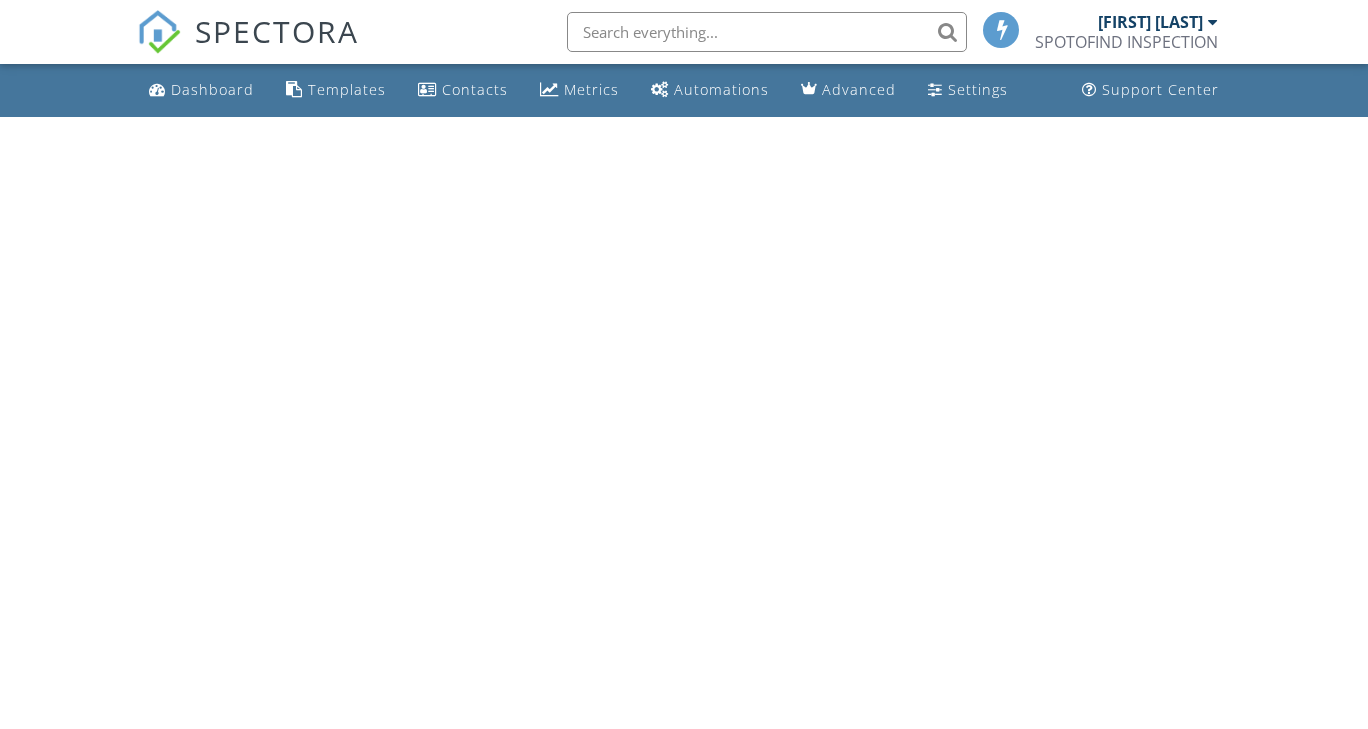 scroll, scrollTop: 0, scrollLeft: 0, axis: both 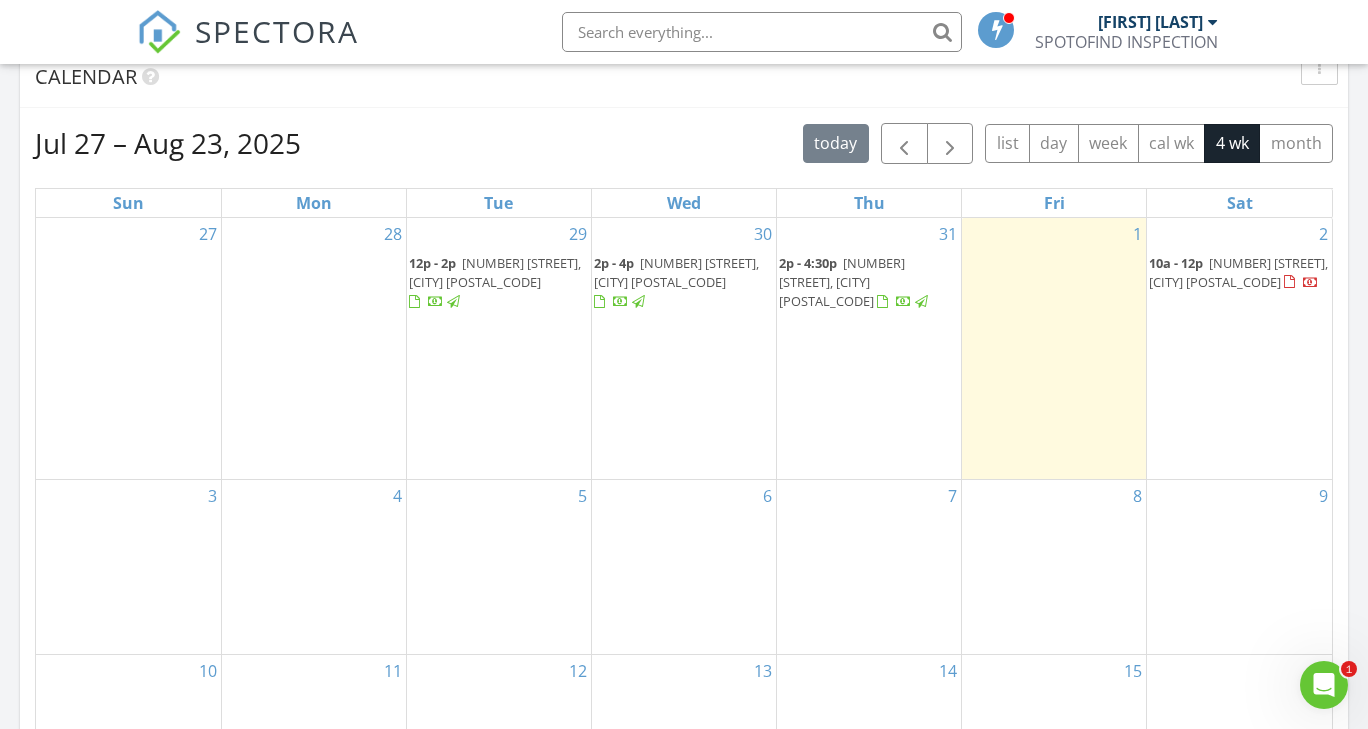click on "27126 Butterfly Mint Ln, Hockey  77447" at bounding box center [1238, 272] 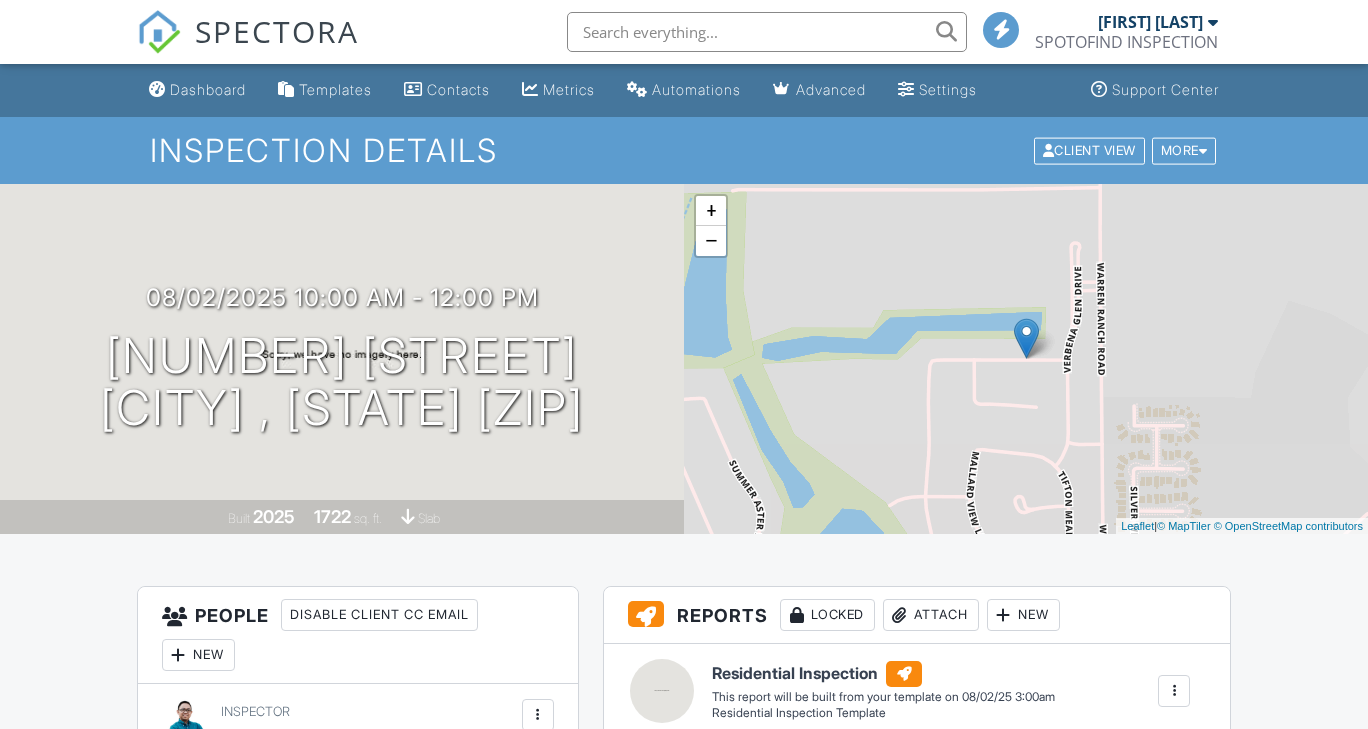 scroll, scrollTop: 255, scrollLeft: 0, axis: vertical 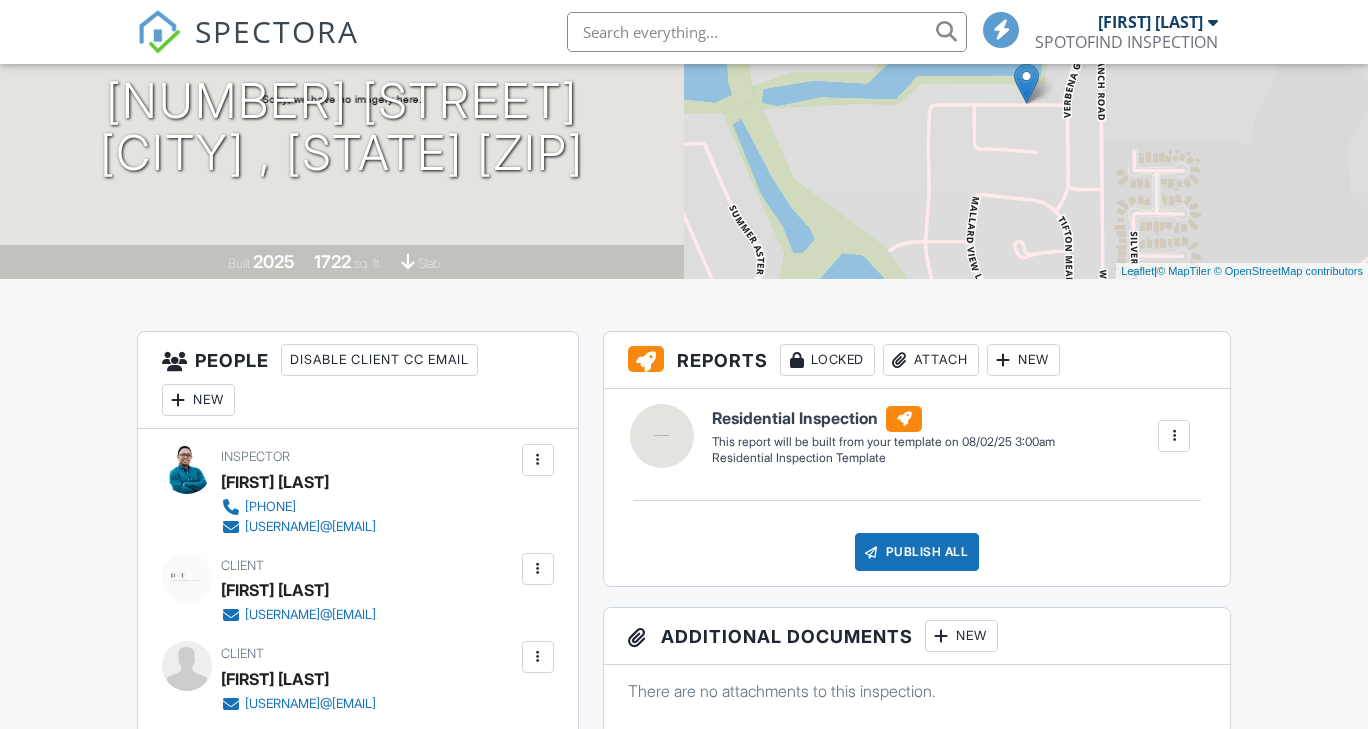 click at bounding box center [1174, 436] 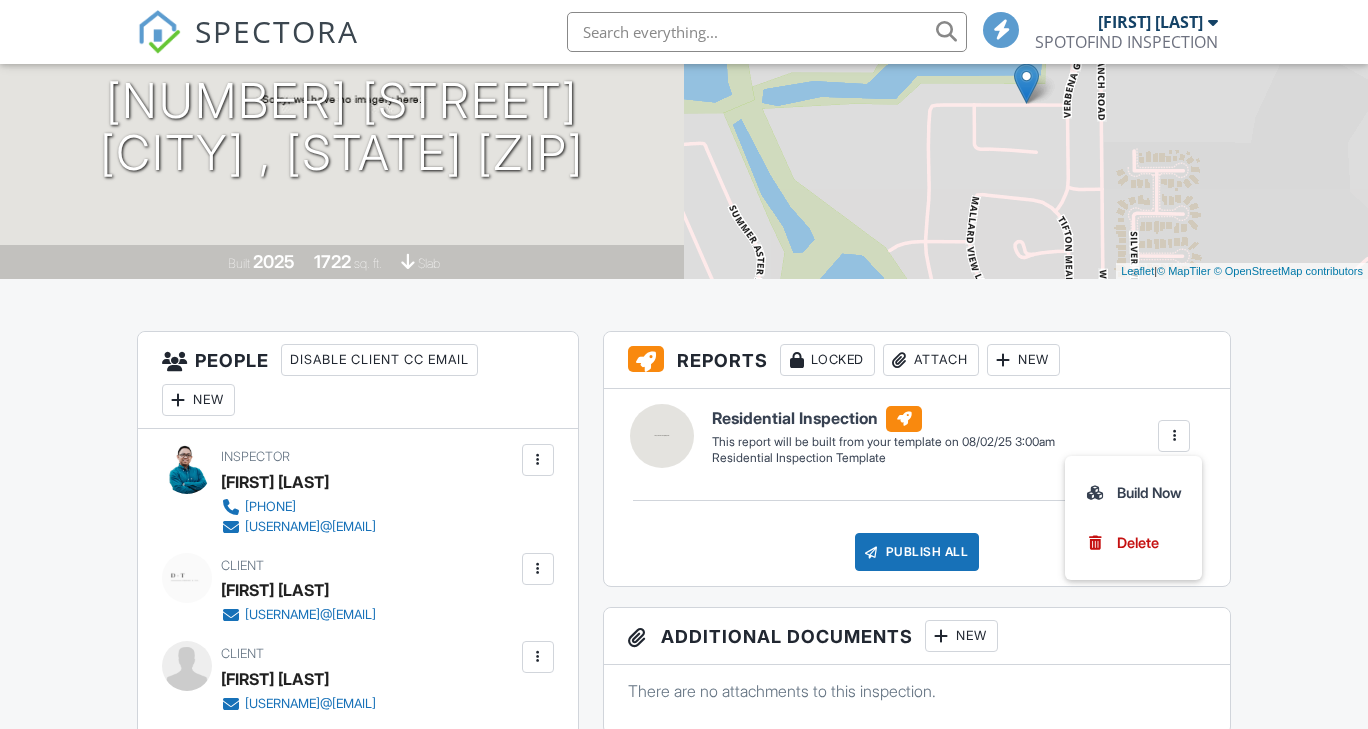click at bounding box center (1174, 436) 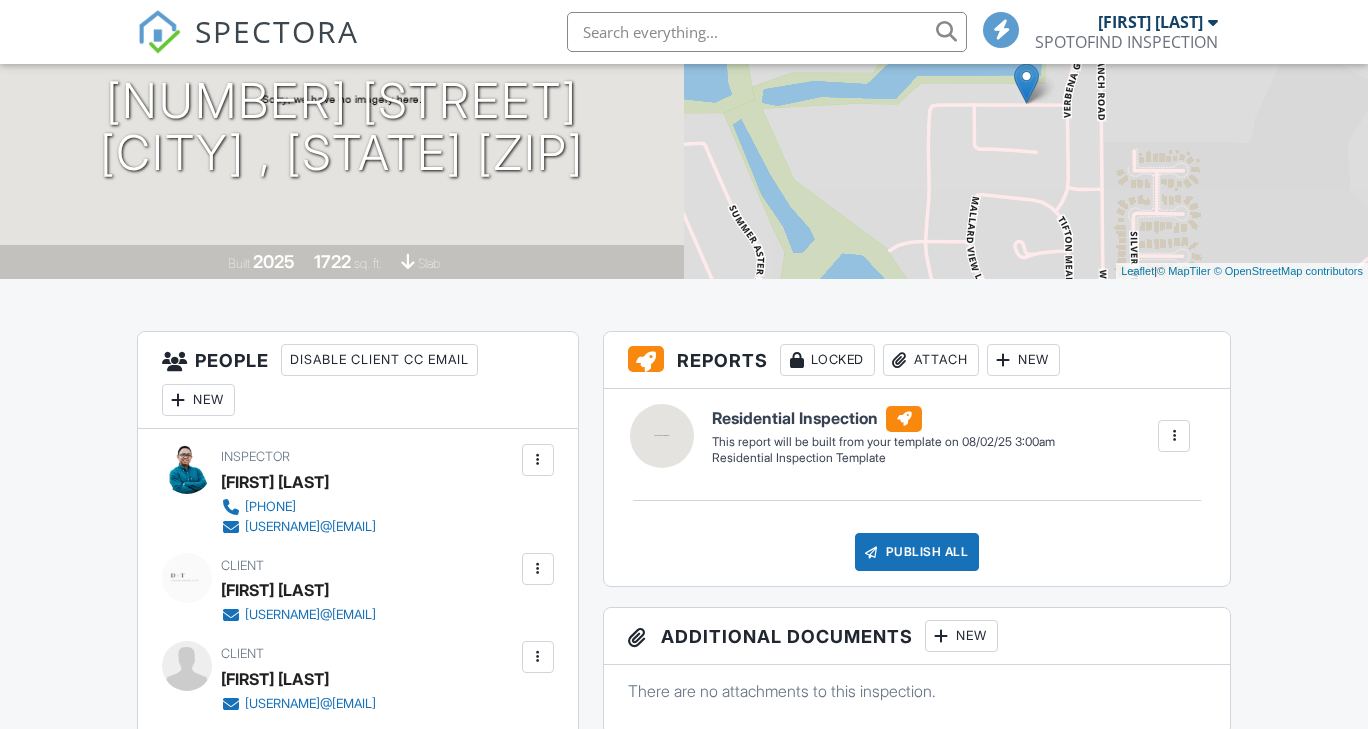 click at bounding box center [1174, 436] 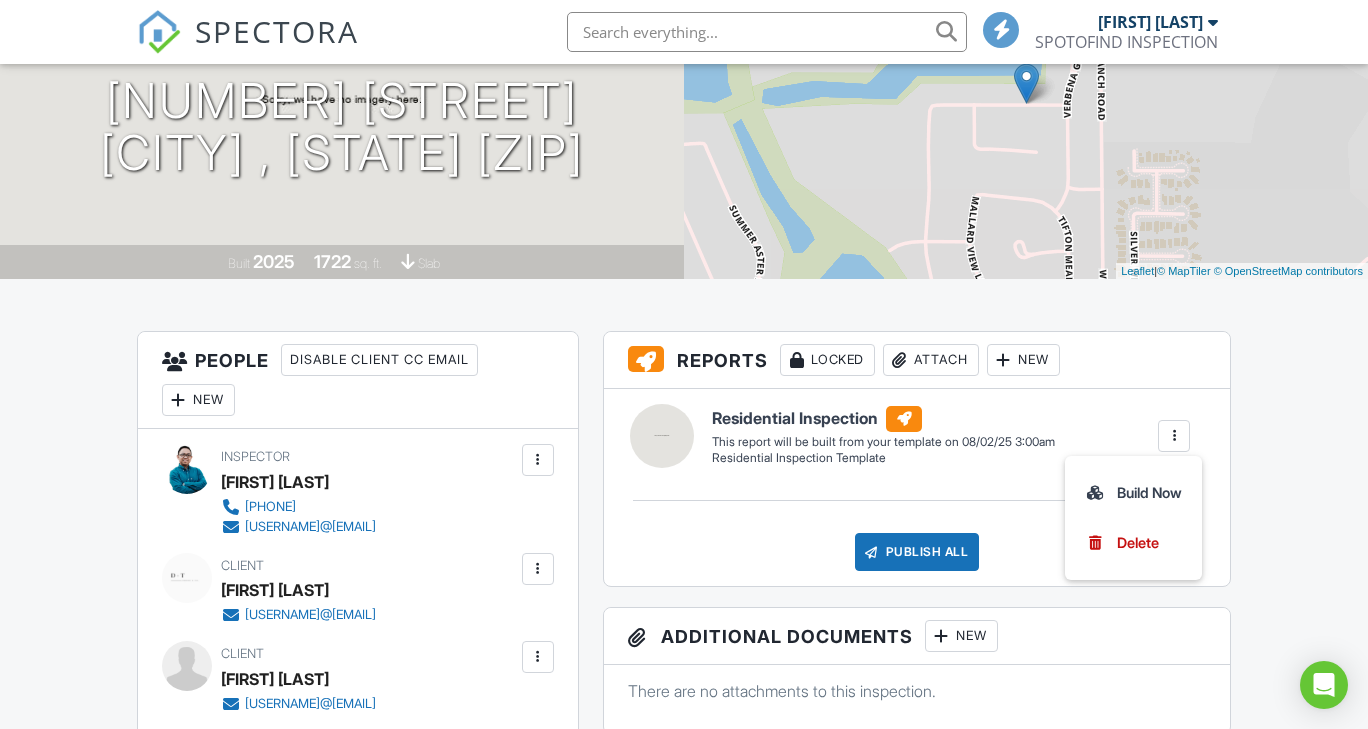 click on "Residential Inspection
Residential Inspection Template
Edit
View
Residential Inspection
Residential Inspection Template
This report will be built from your template on 08/02/25  3:00am
Quick Publish
Copy
Build Now
Delete
Publish All
Checking report completion" at bounding box center [917, 487] 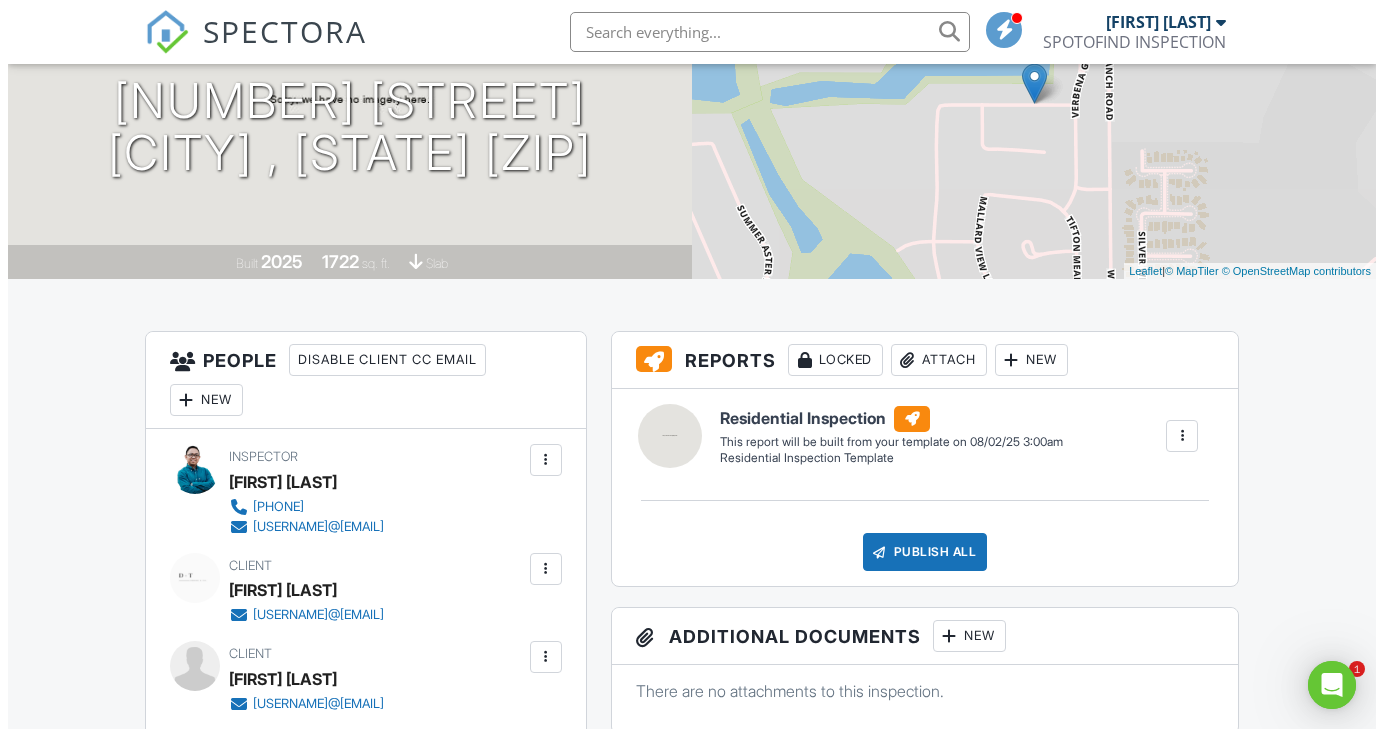 scroll, scrollTop: 0, scrollLeft: 0, axis: both 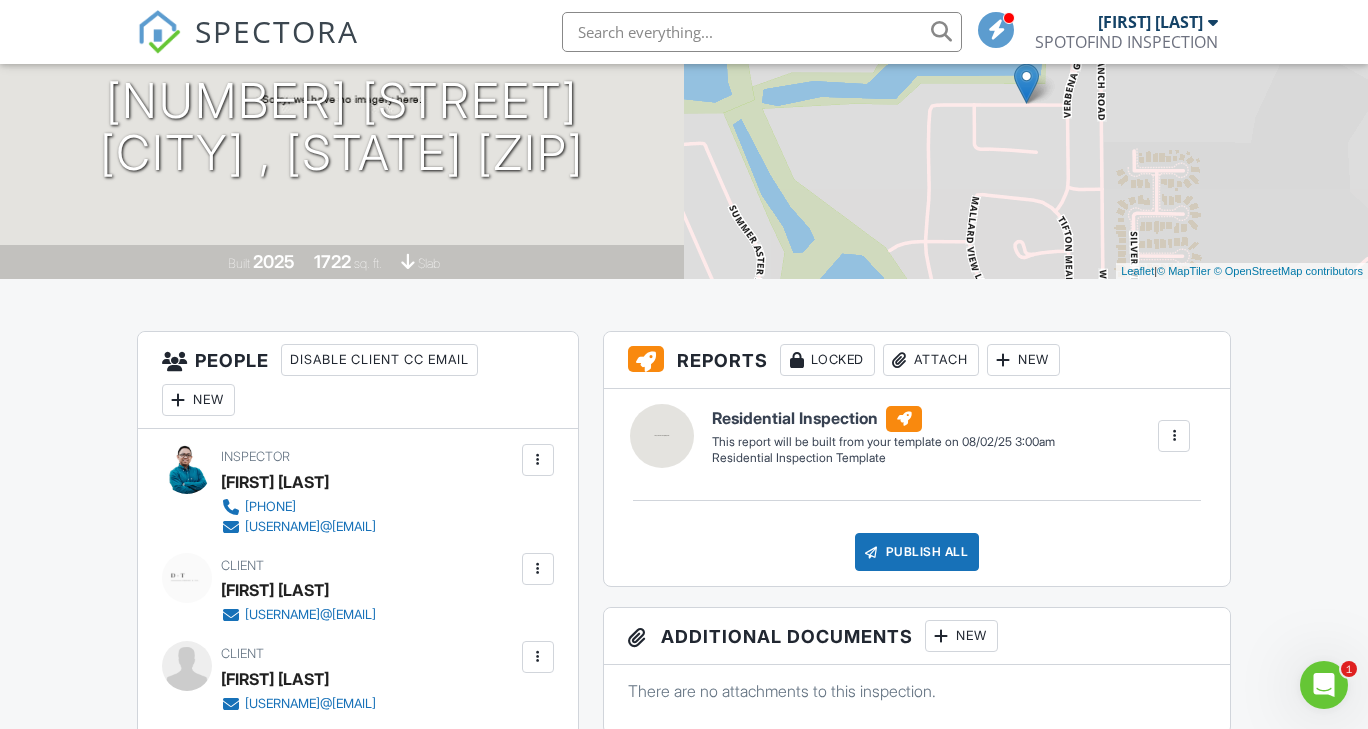 click on "New" at bounding box center (1023, 360) 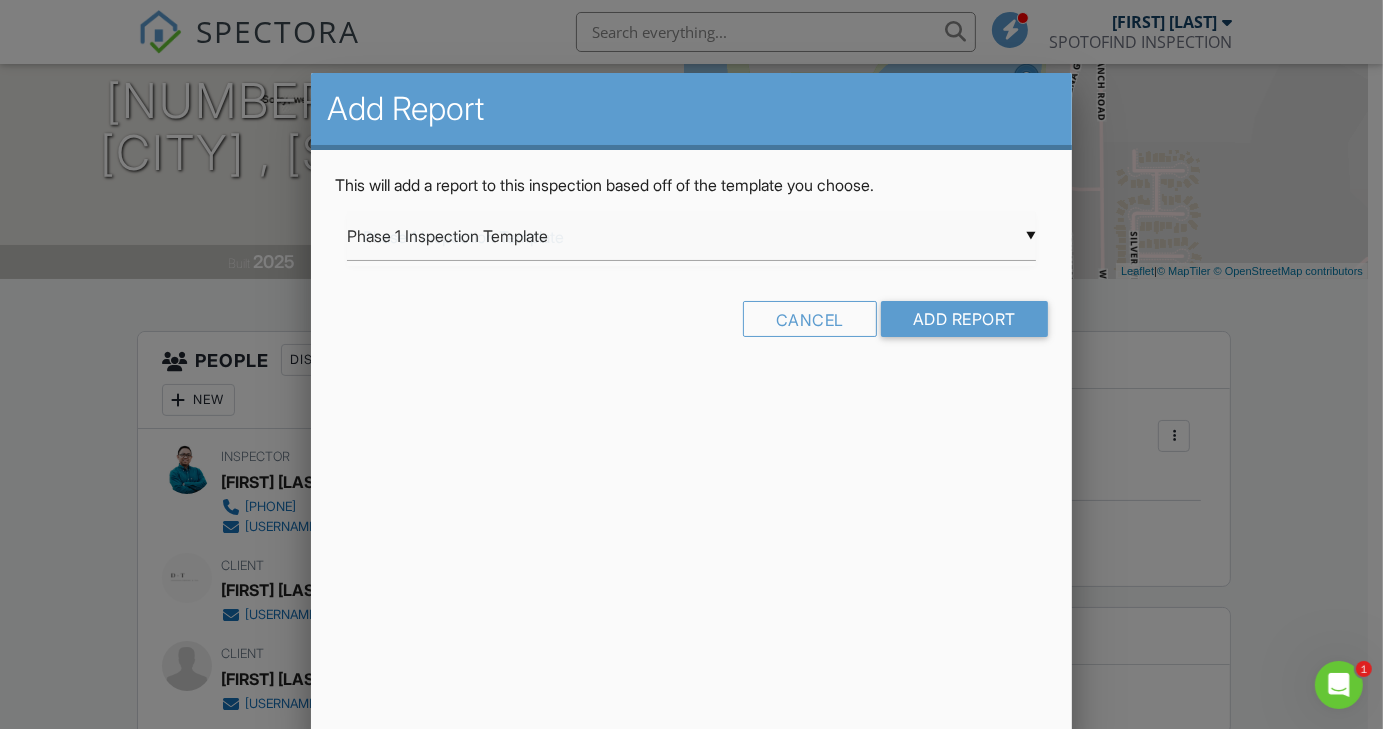 click on "▼ Phase 1 Inspection Template Phase 1 Inspection Template Room-by-Room Residential Template Phase 2 Pre-drywall Inspection Pre-Drywall Template  Residential Inspection Template Residential Inspection Template - New Build TREC REI 7-6 Phase 1 Inspection Template
Room-by-Room Residential Template
Phase 2 Pre-drywall Inspection
Pre-Drywall Template
Residential Inspection Template
Residential Inspection Template - New Build
TREC REI 7-6" at bounding box center [691, 236] 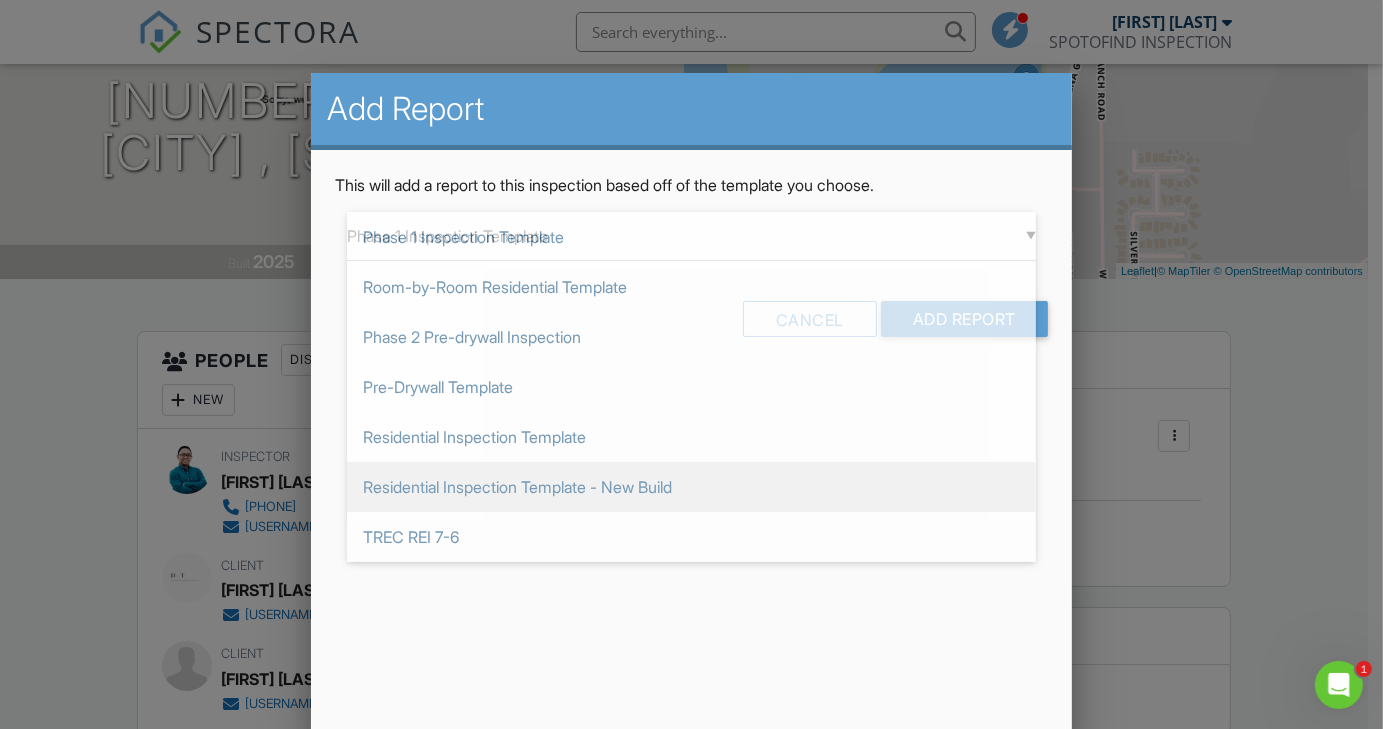 click on "Residential Inspection Template - New Build" at bounding box center (691, 487) 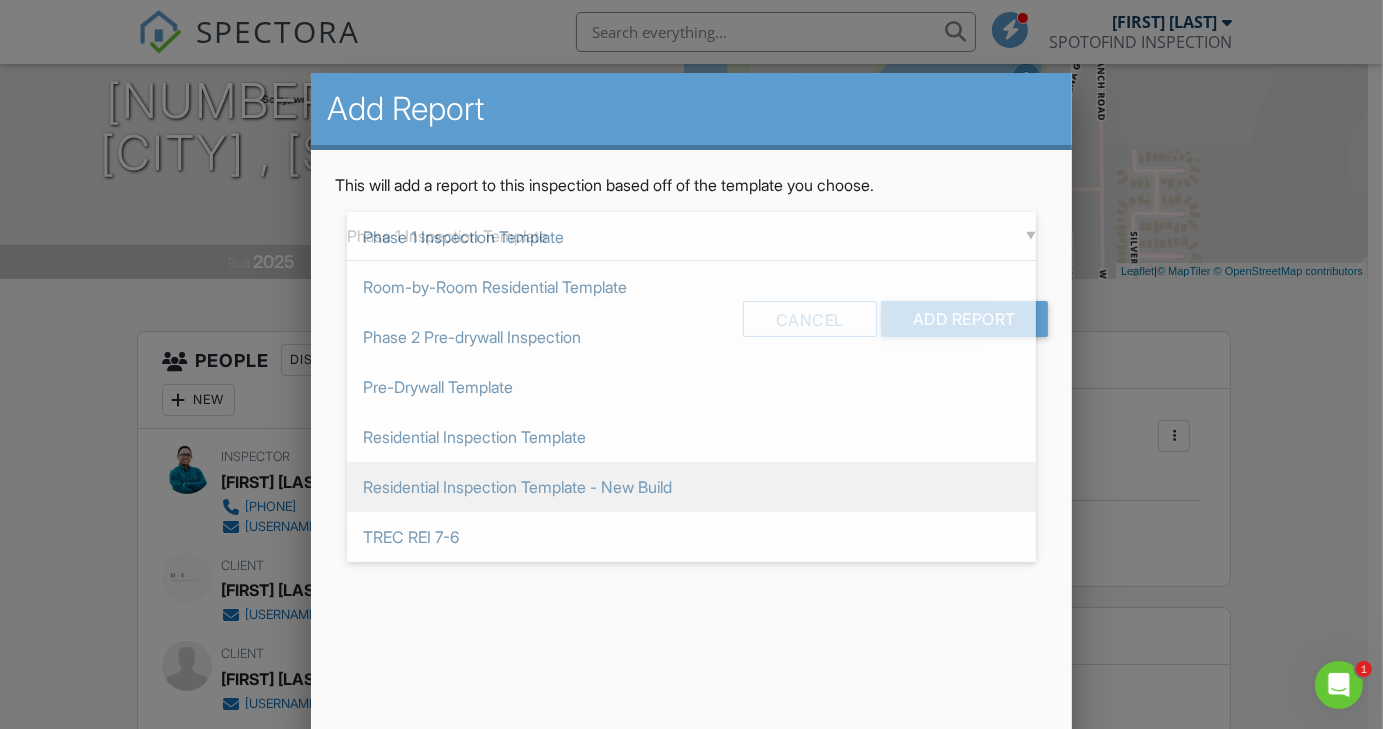 type on "Residential Inspection Template - New Build" 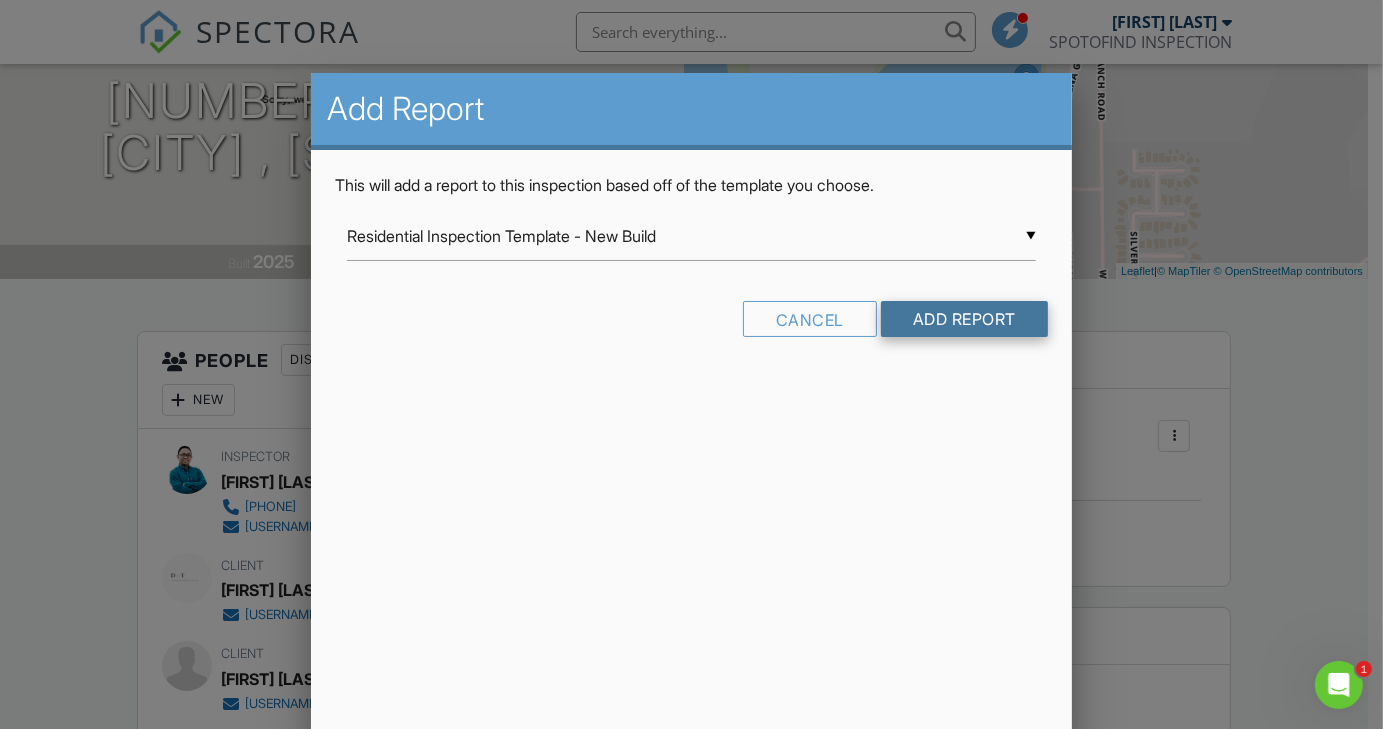 click on "Add Report" at bounding box center [964, 319] 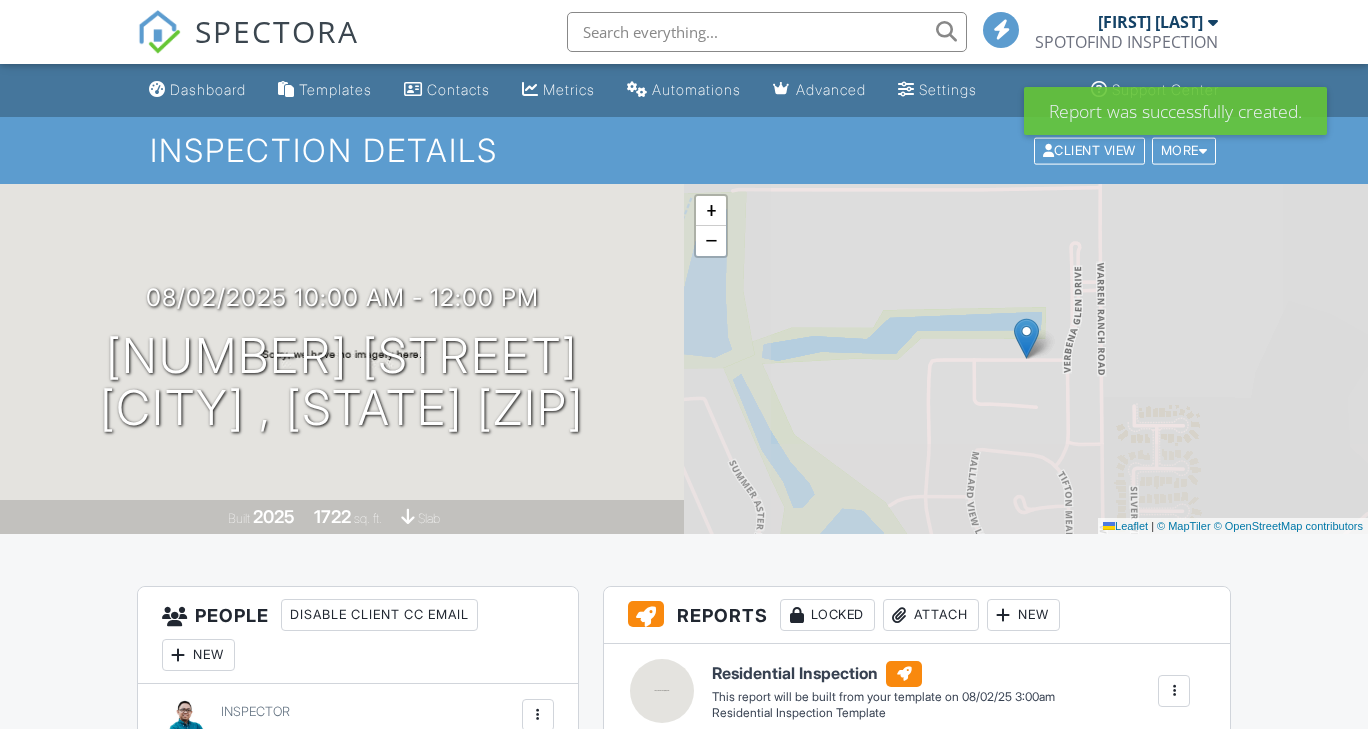 scroll, scrollTop: 3, scrollLeft: 0, axis: vertical 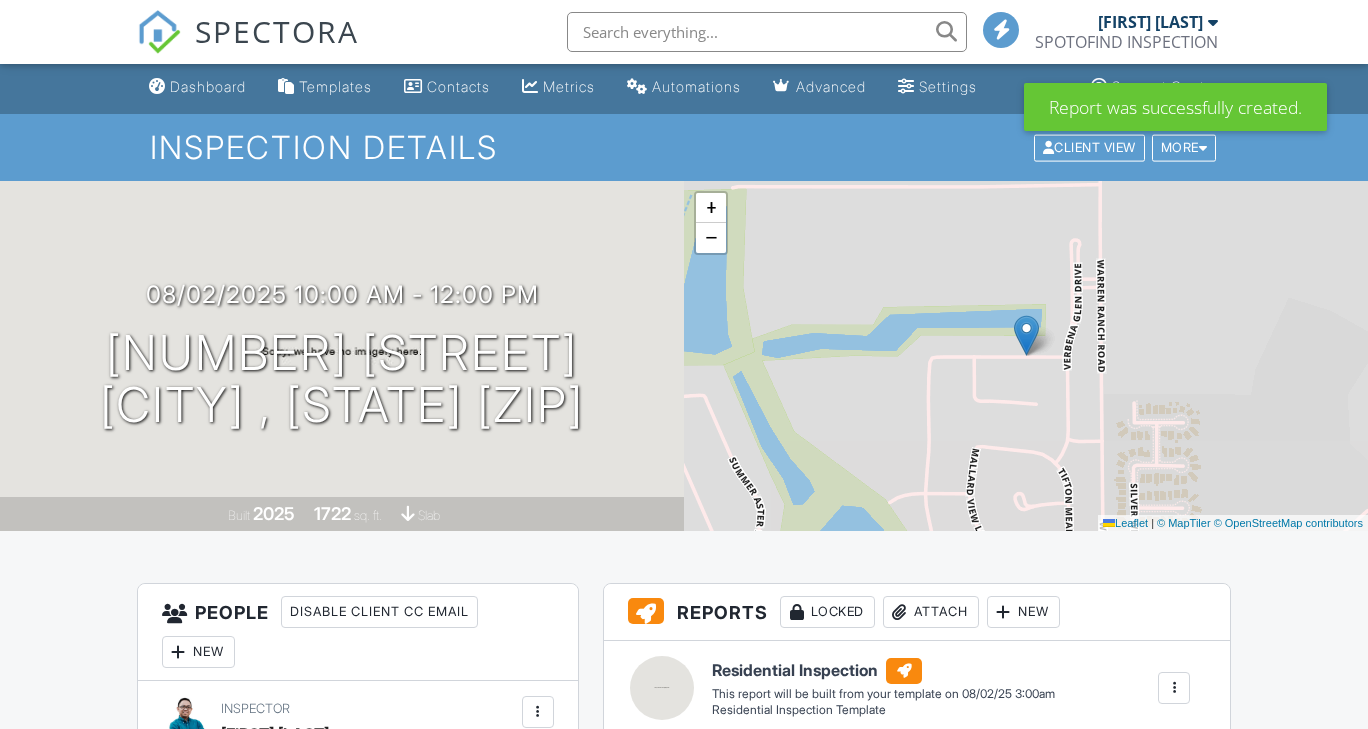 click at bounding box center [1174, 688] 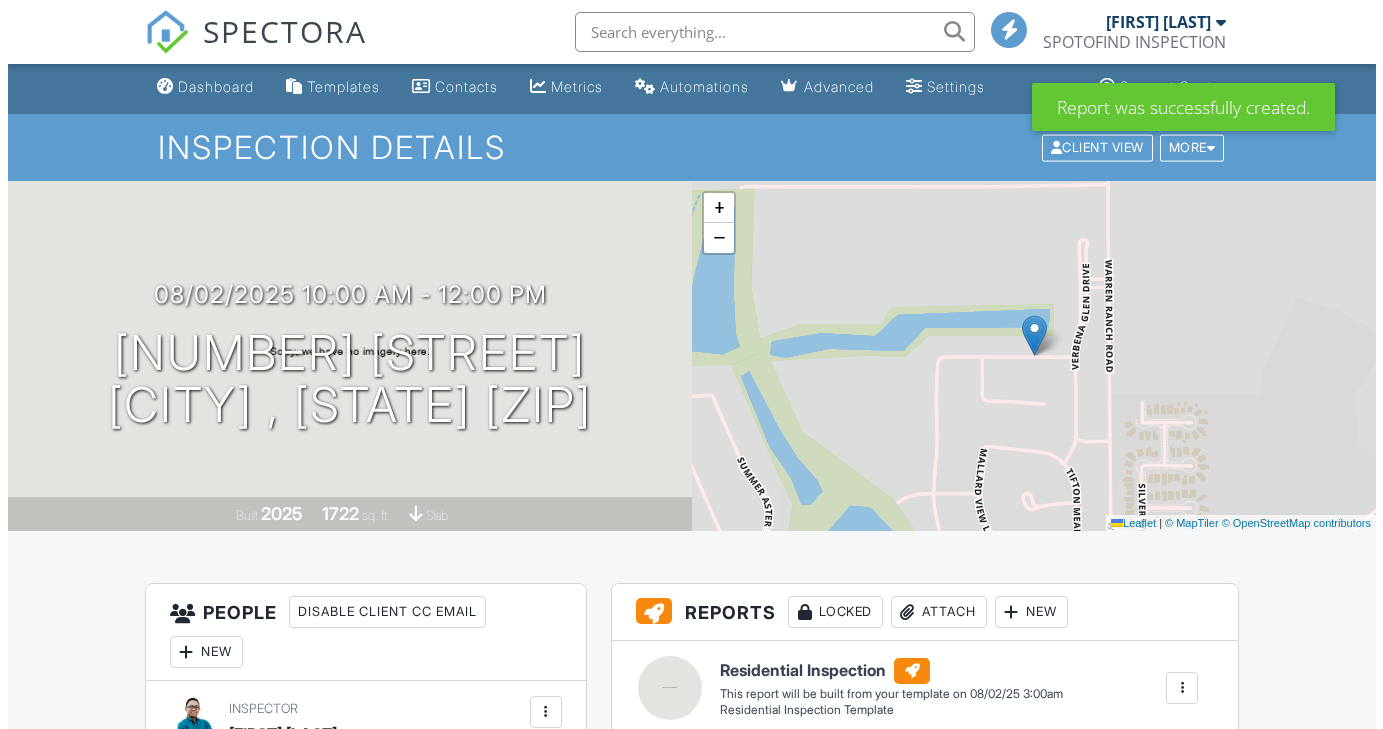 scroll, scrollTop: 283, scrollLeft: 0, axis: vertical 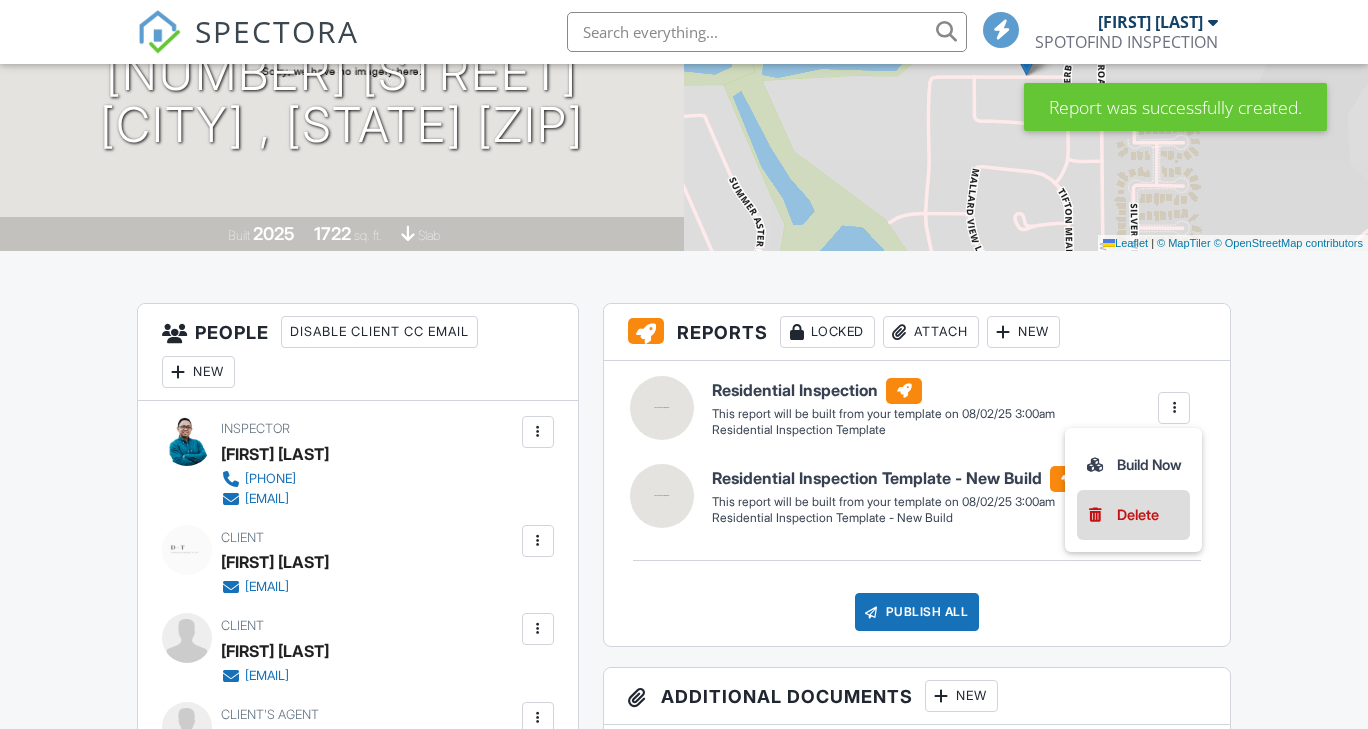 click on "Delete" at bounding box center (1138, 515) 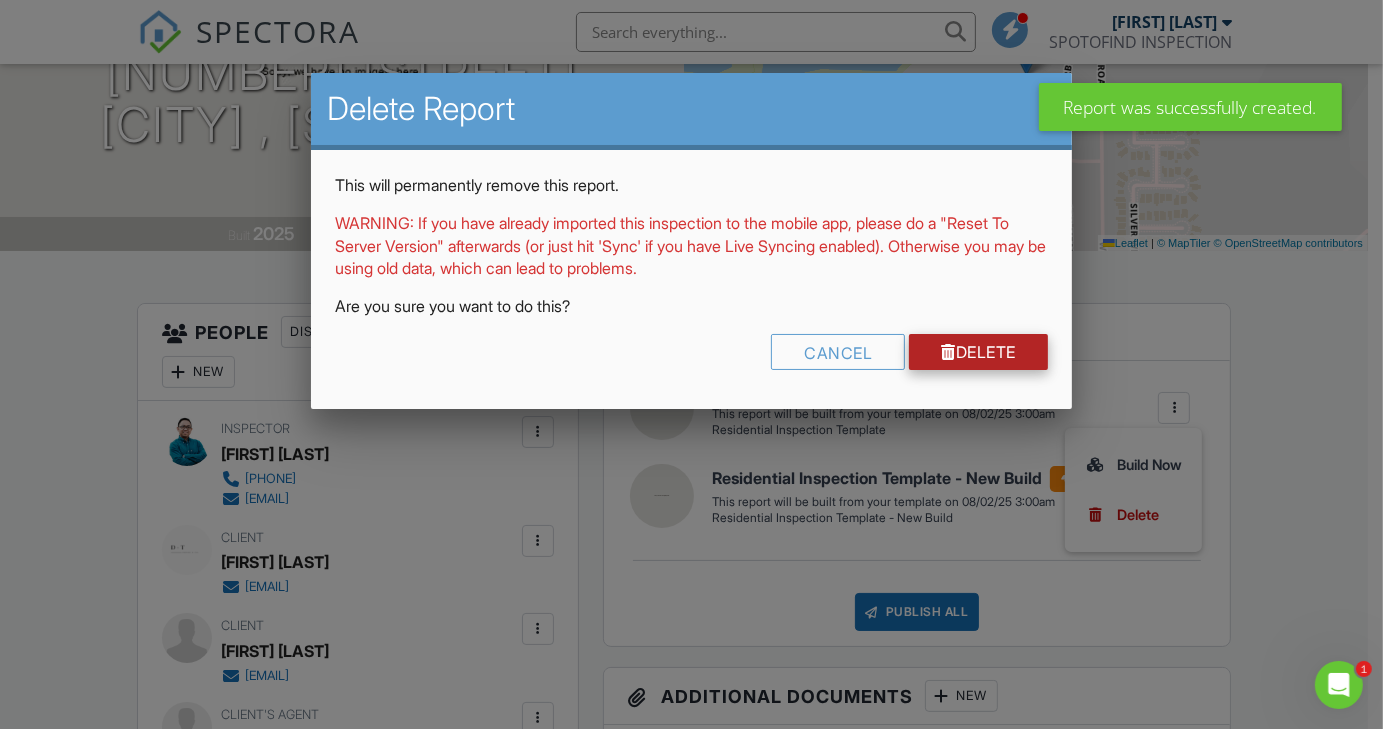 scroll, scrollTop: 0, scrollLeft: 0, axis: both 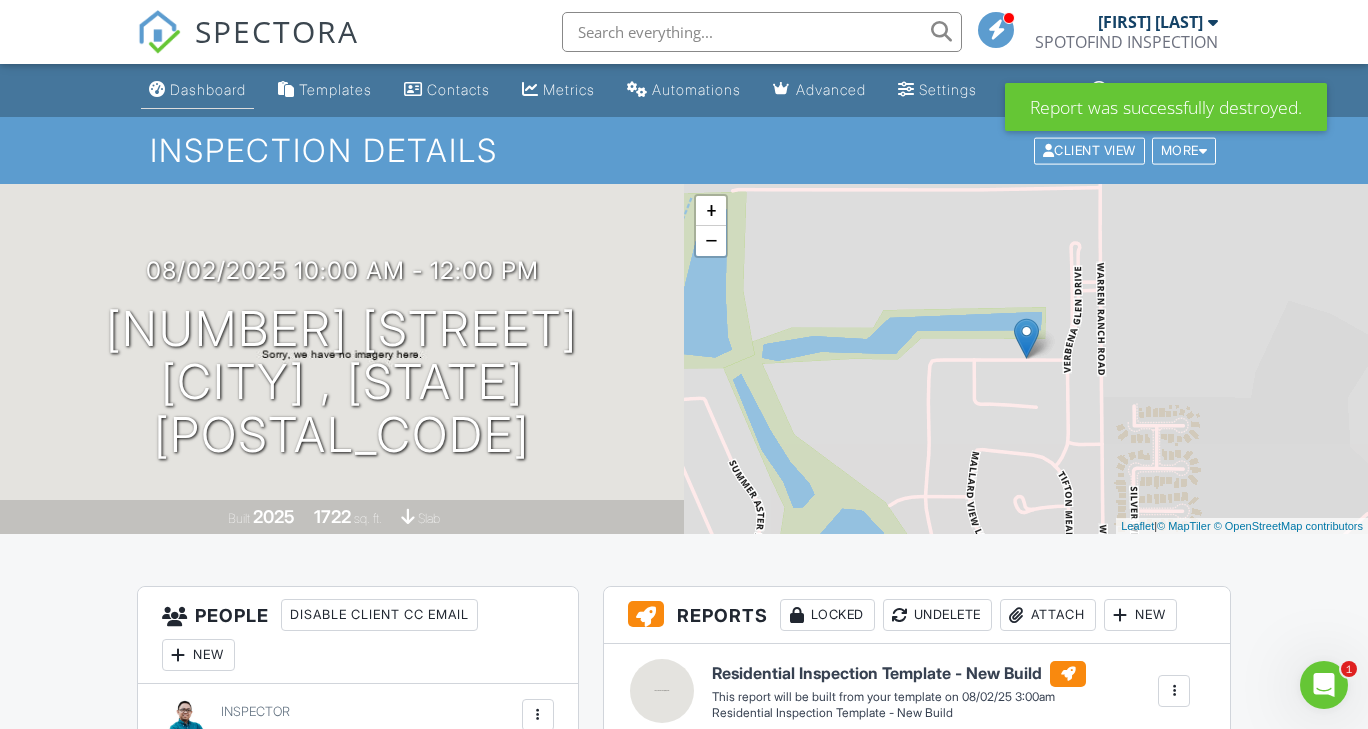click on "Dashboard" at bounding box center (197, 90) 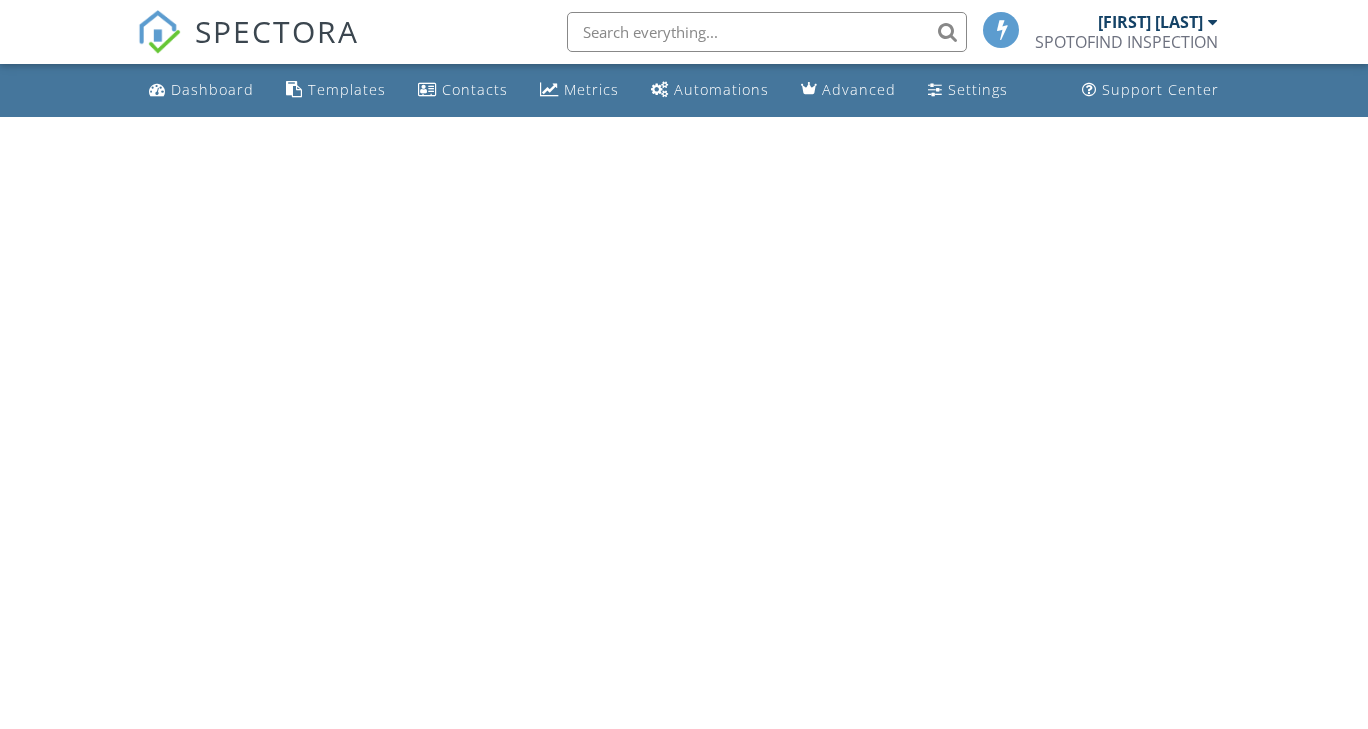 scroll, scrollTop: 0, scrollLeft: 0, axis: both 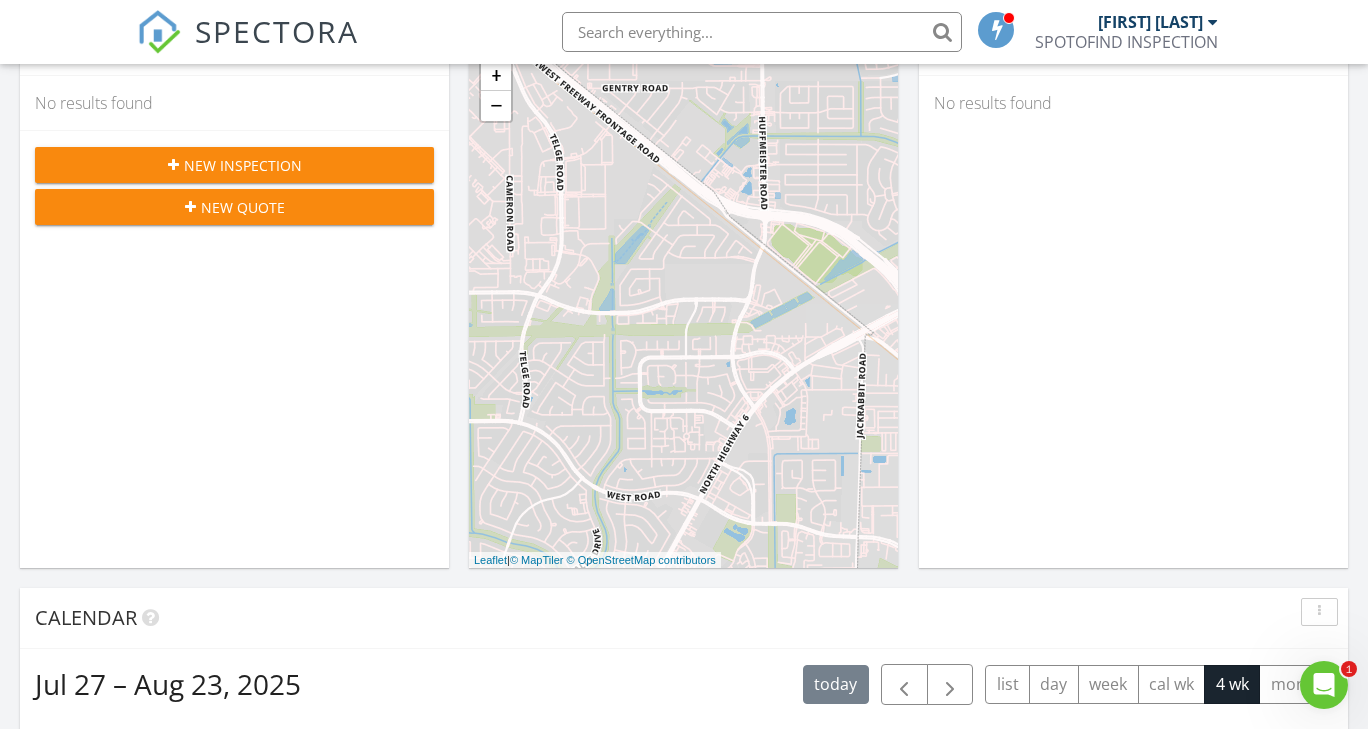 click on "New Inspection" at bounding box center (234, 165) 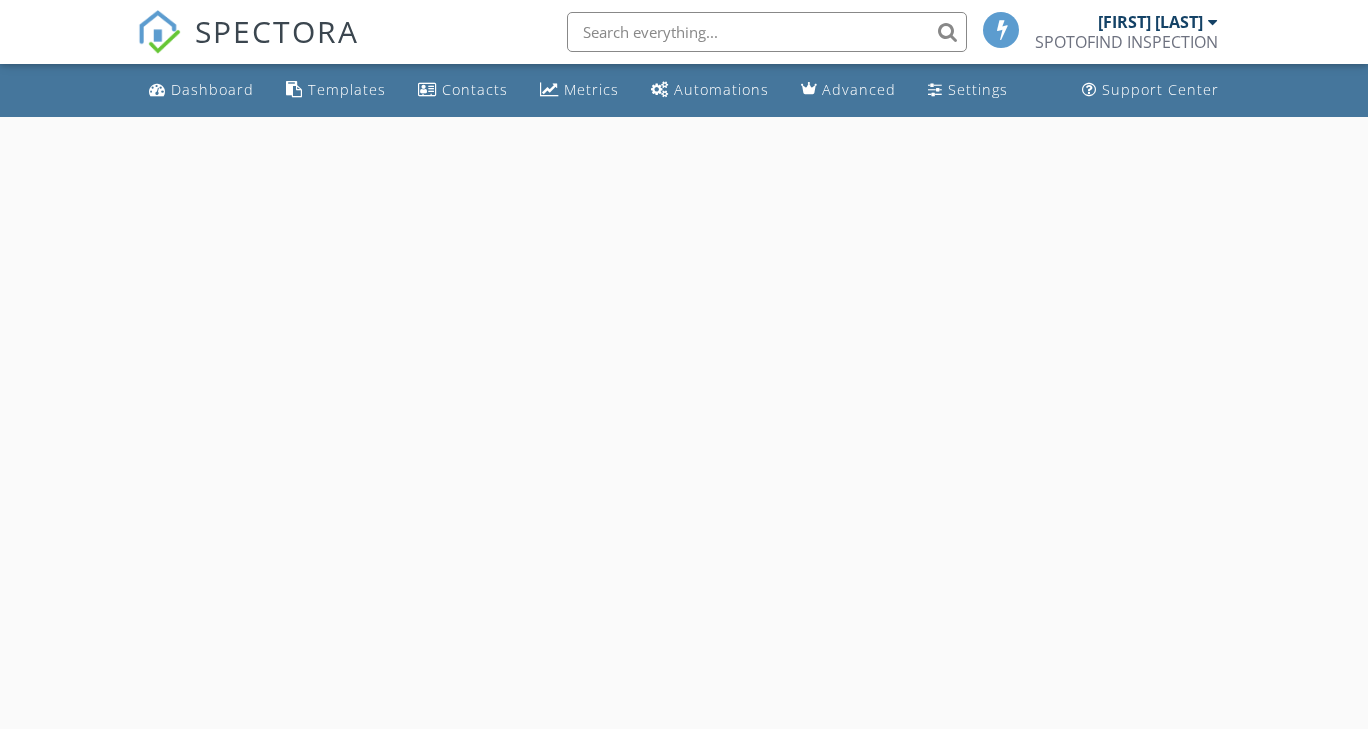 scroll, scrollTop: 0, scrollLeft: 0, axis: both 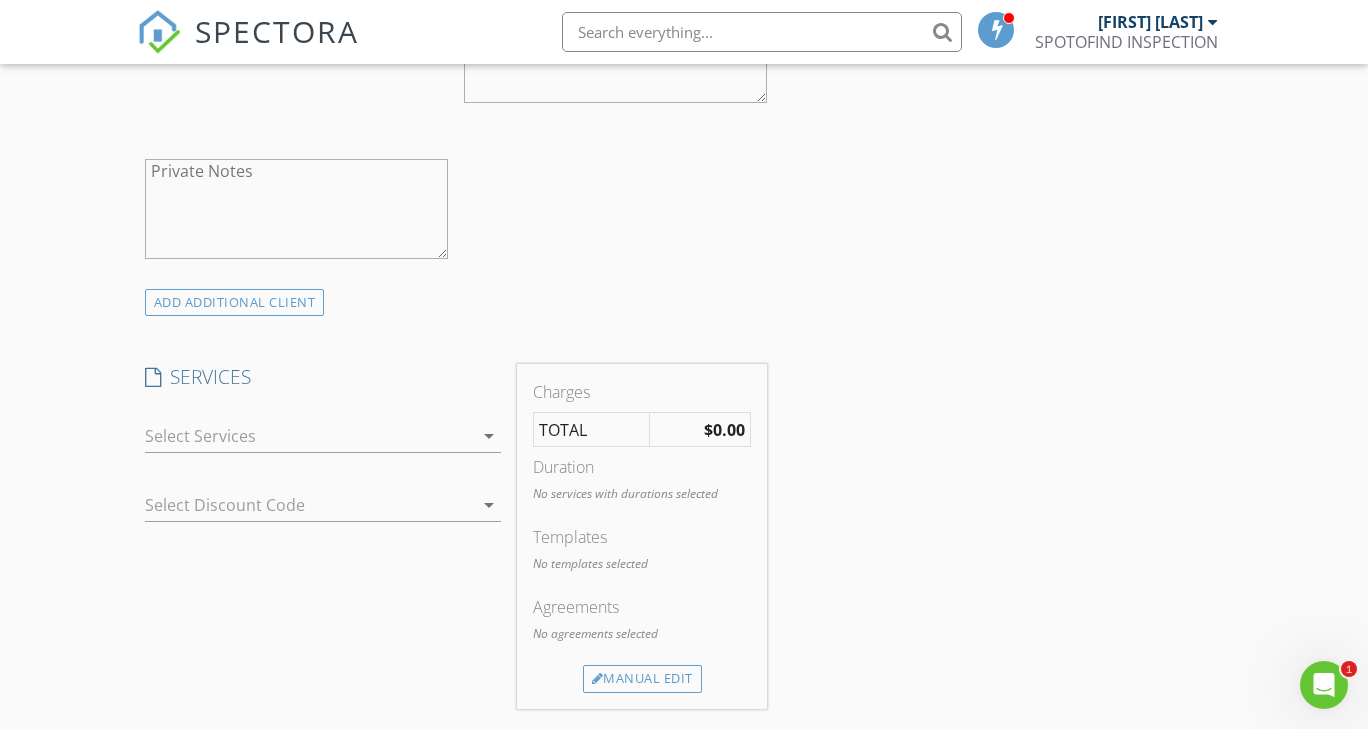 click at bounding box center (309, 436) 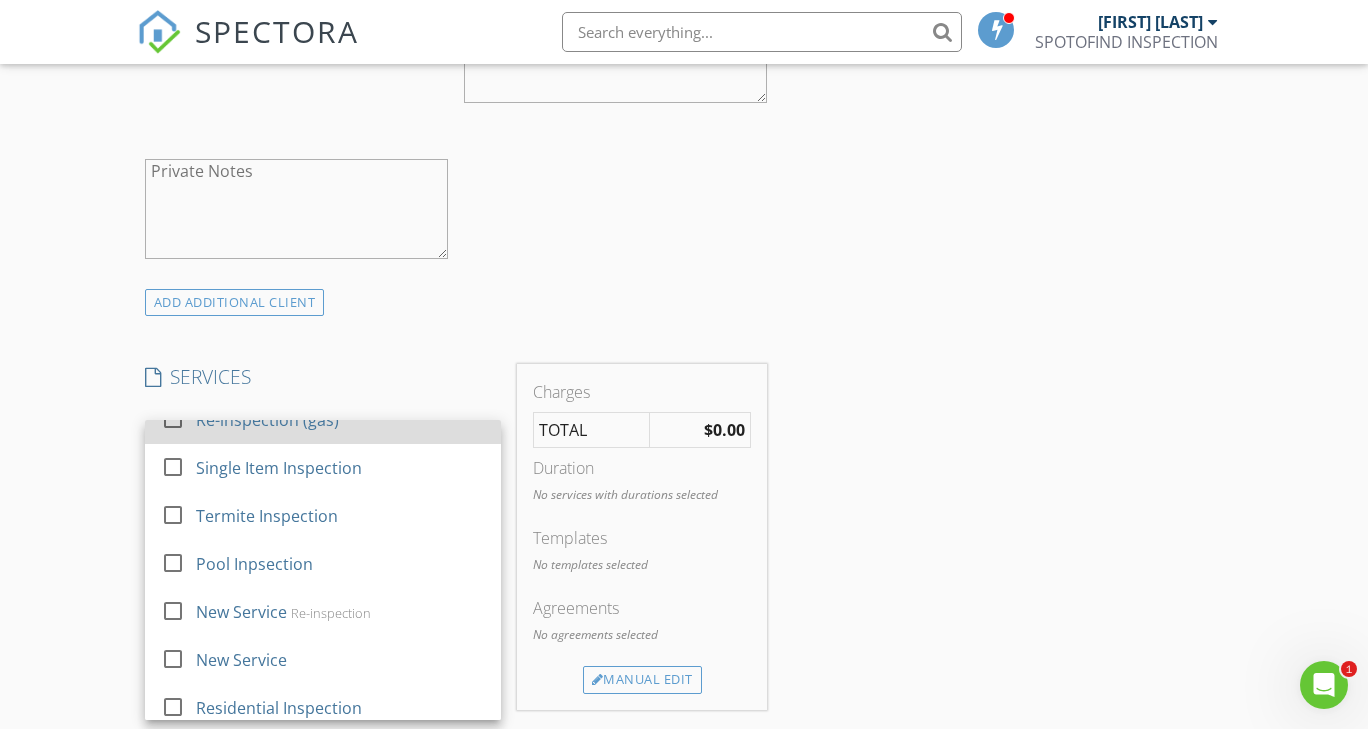 scroll, scrollTop: 148, scrollLeft: 0, axis: vertical 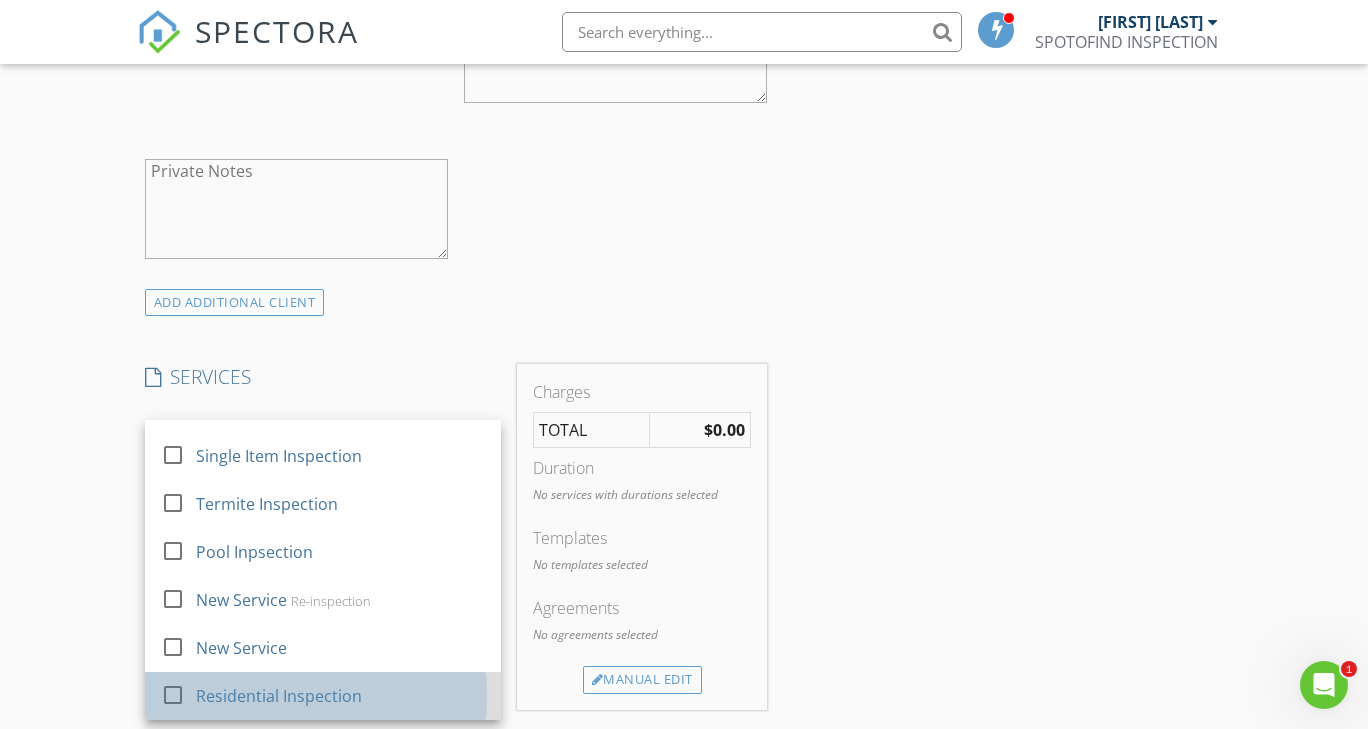 click on "Residential Inspection" at bounding box center [279, 696] 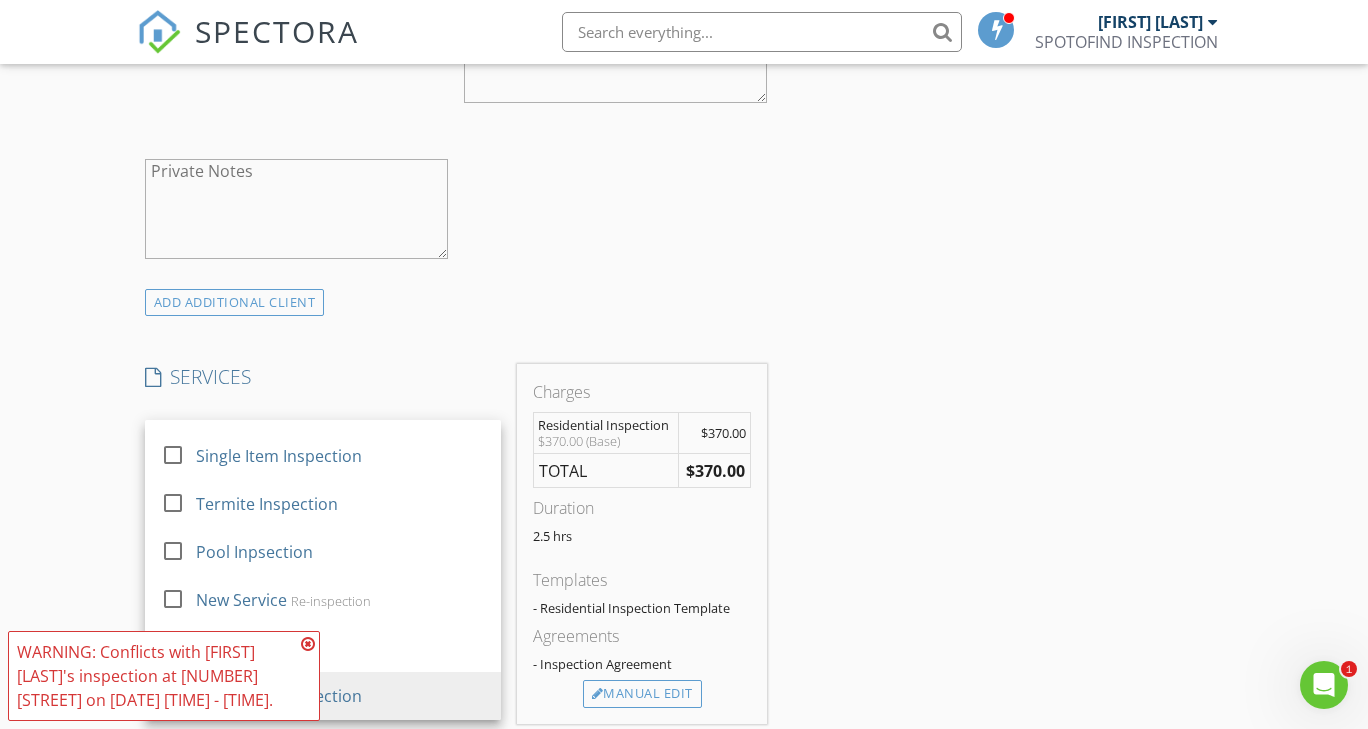 click at bounding box center (308, 644) 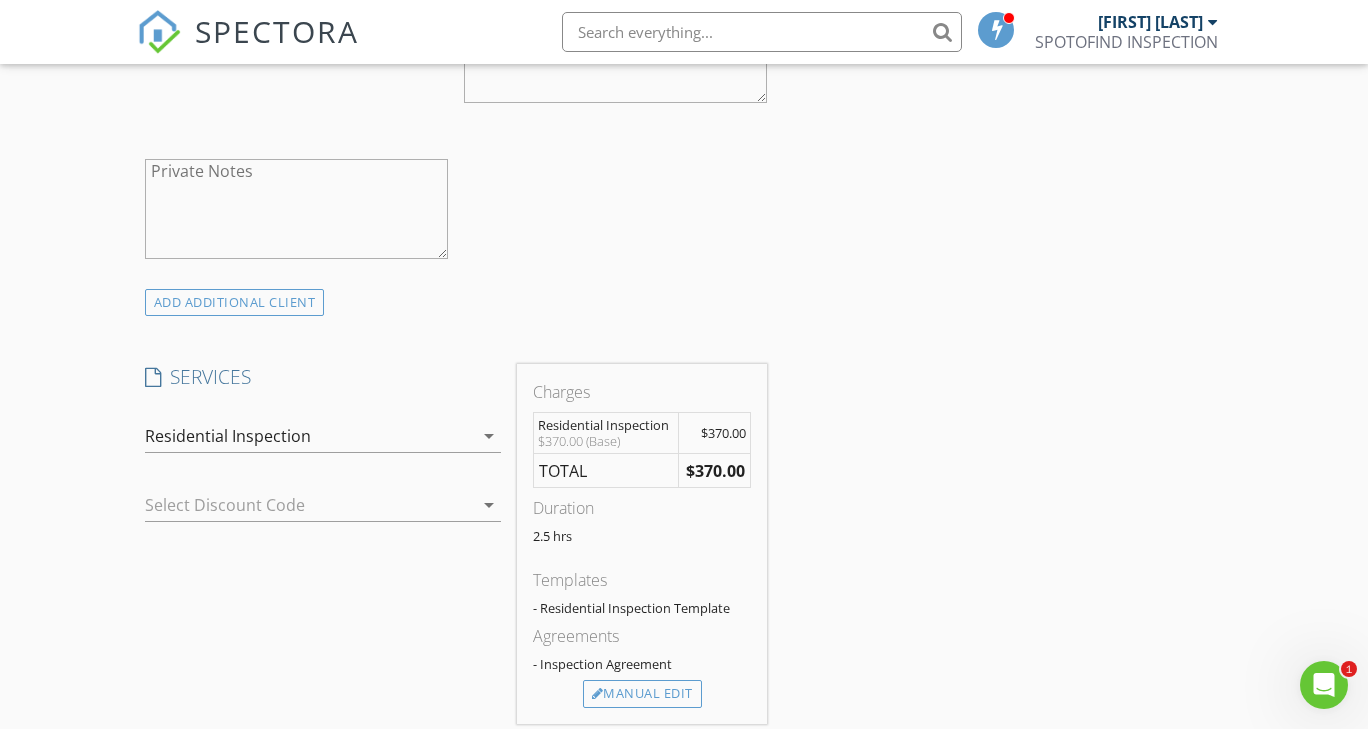 click at bounding box center (461, 505) 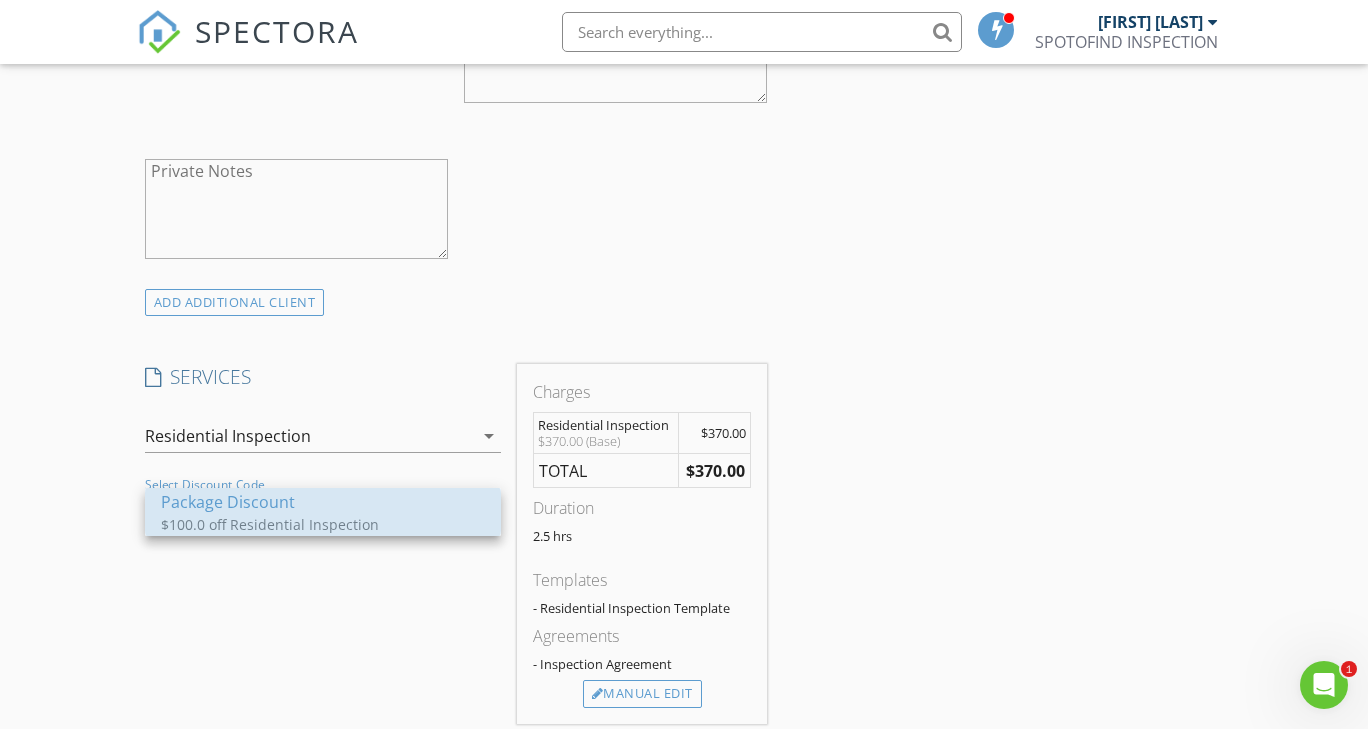 click on "Package Discount" at bounding box center [323, 502] 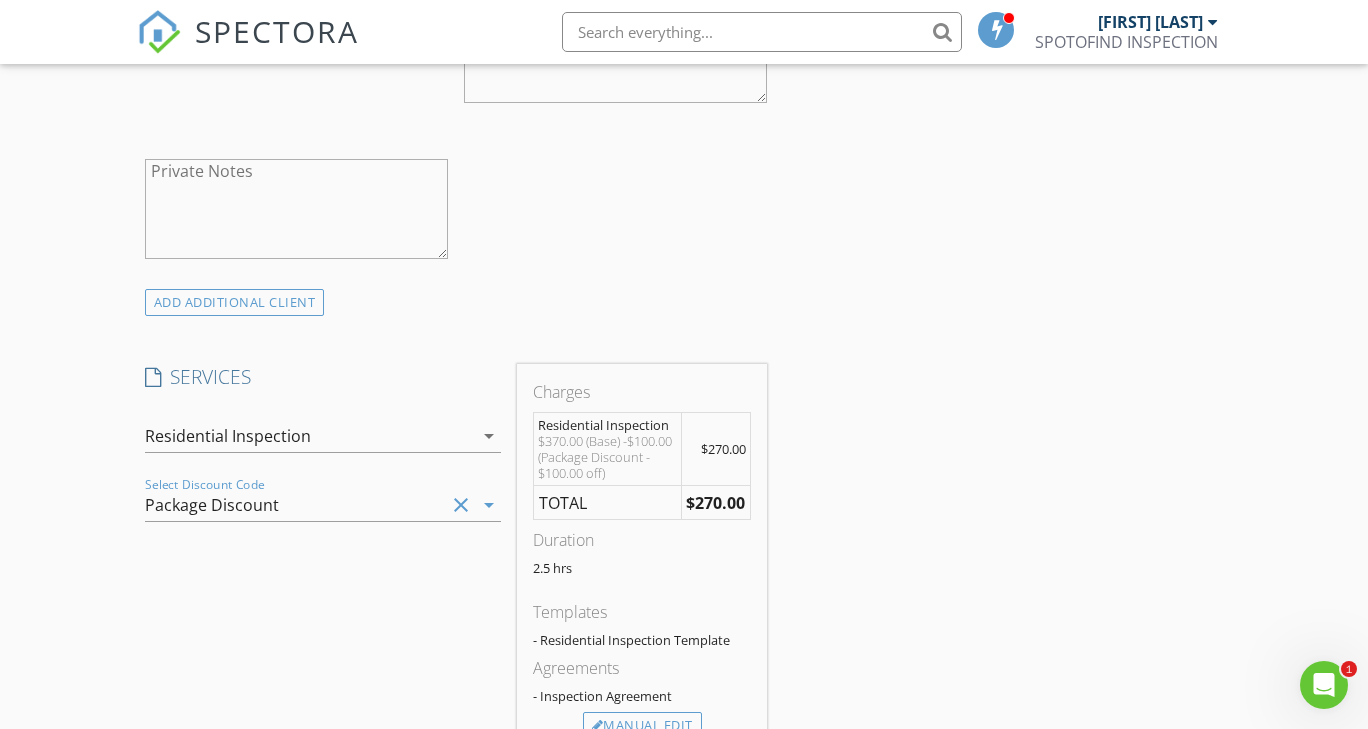 scroll, scrollTop: 1135, scrollLeft: 0, axis: vertical 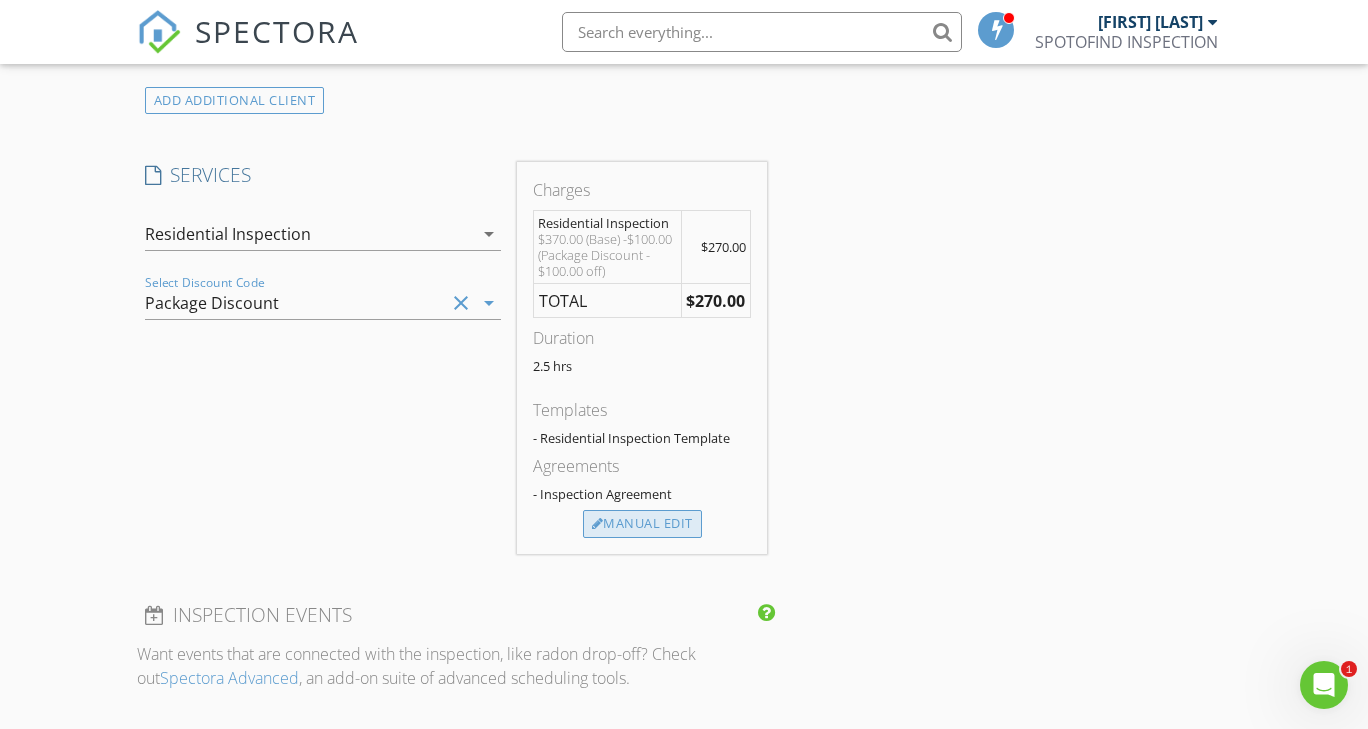 click on "Manual Edit" at bounding box center [642, 524] 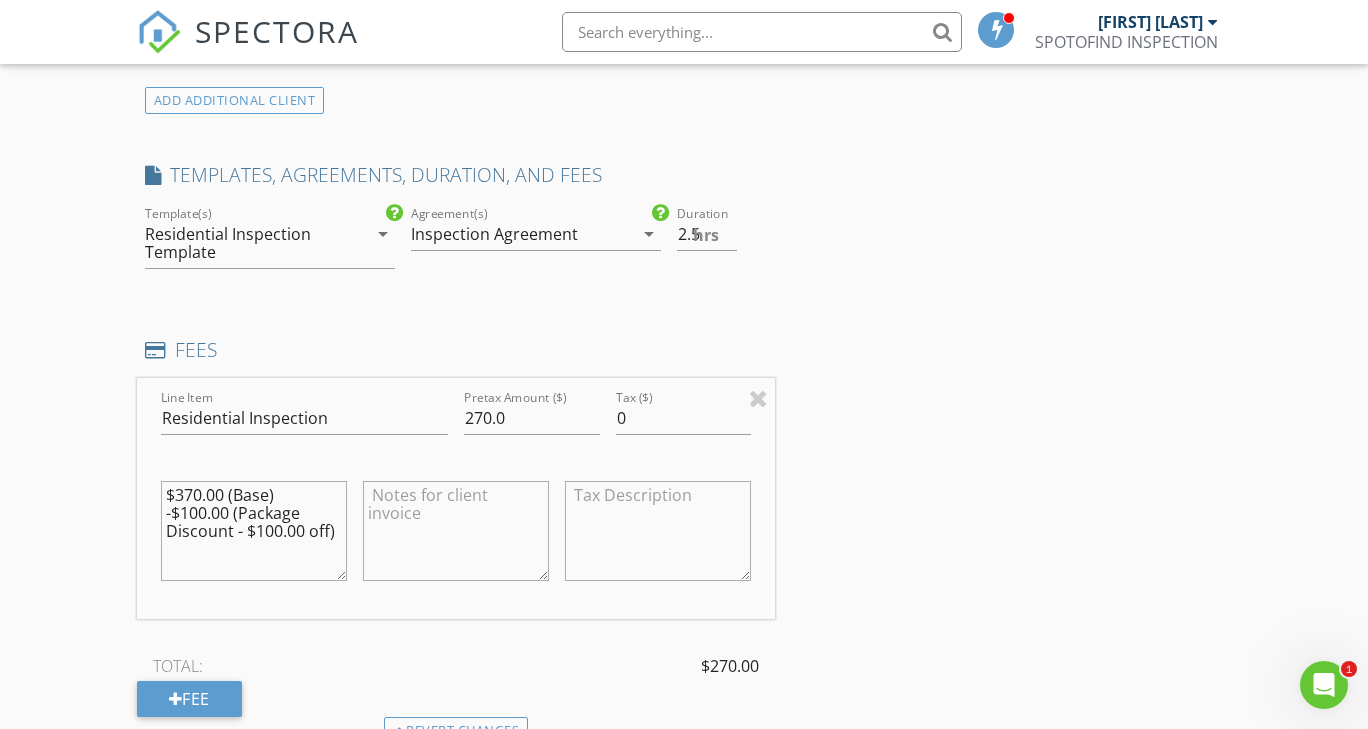 click on "arrow_drop_down" at bounding box center (383, 234) 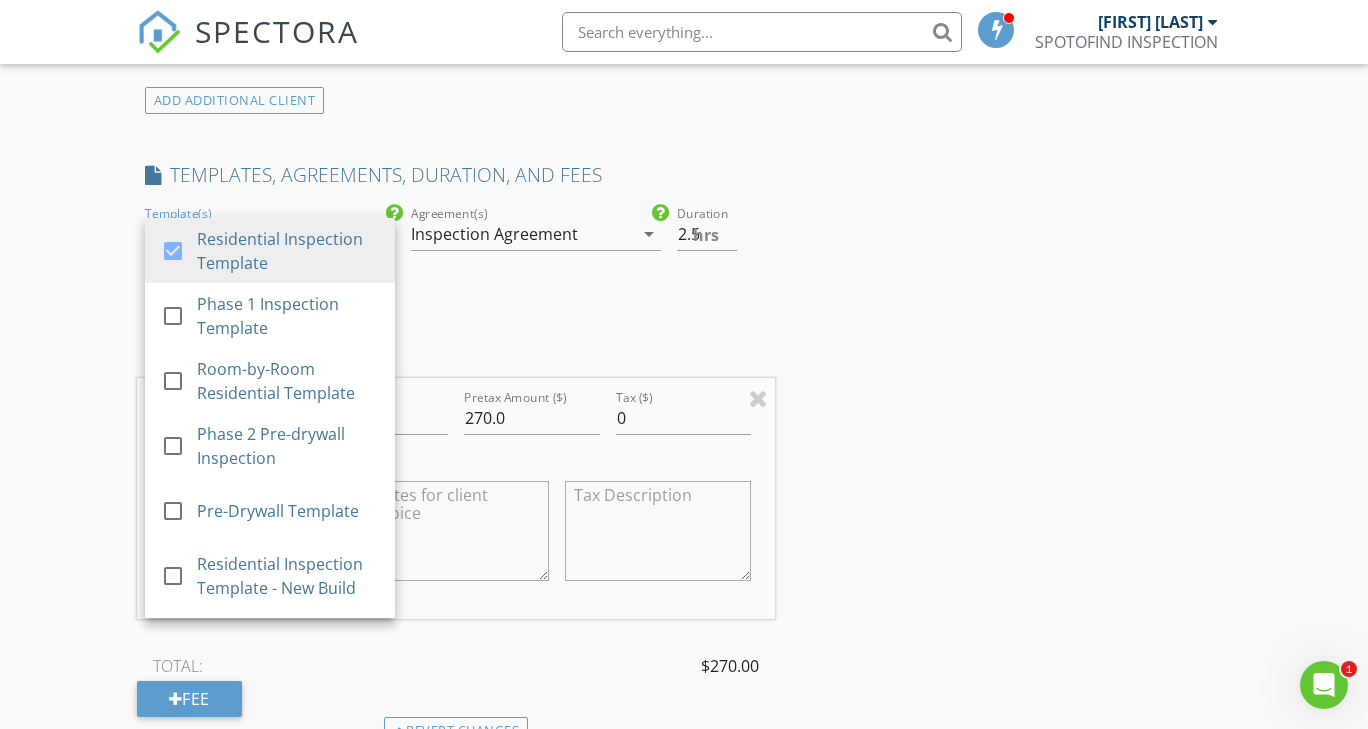 click on "INSPECTOR(S)
check_box   Binh Tran   PRIMARY   Binh Tran arrow_drop_down   check_box_outline_blank Binh Tran specifically requested
Date/Time
08/02/2025 8:00 AM
Location
Address Form       Can't find your address?   Click here.
client
check_box Enable Client CC email for this inspection   Client Search     check_box_outline_blank Client is a Company/Organization     First Name   Last Name   Email   CC Email   Phone           Notes   Private Notes
ADD ADDITIONAL client
SERVICES
check_box_outline_blank   Phase 1 Pre-pour inspection   check_box_outline_blank   Phase 2 Inspection   Pre - sheetrock inspection check_box_outline_blank   Re-inspection (gas)   check_box_outline_blank   Single Item Inspection   check_box_outline_blank   Termite Inspection   check_box_outline_blank" at bounding box center (684, 728) 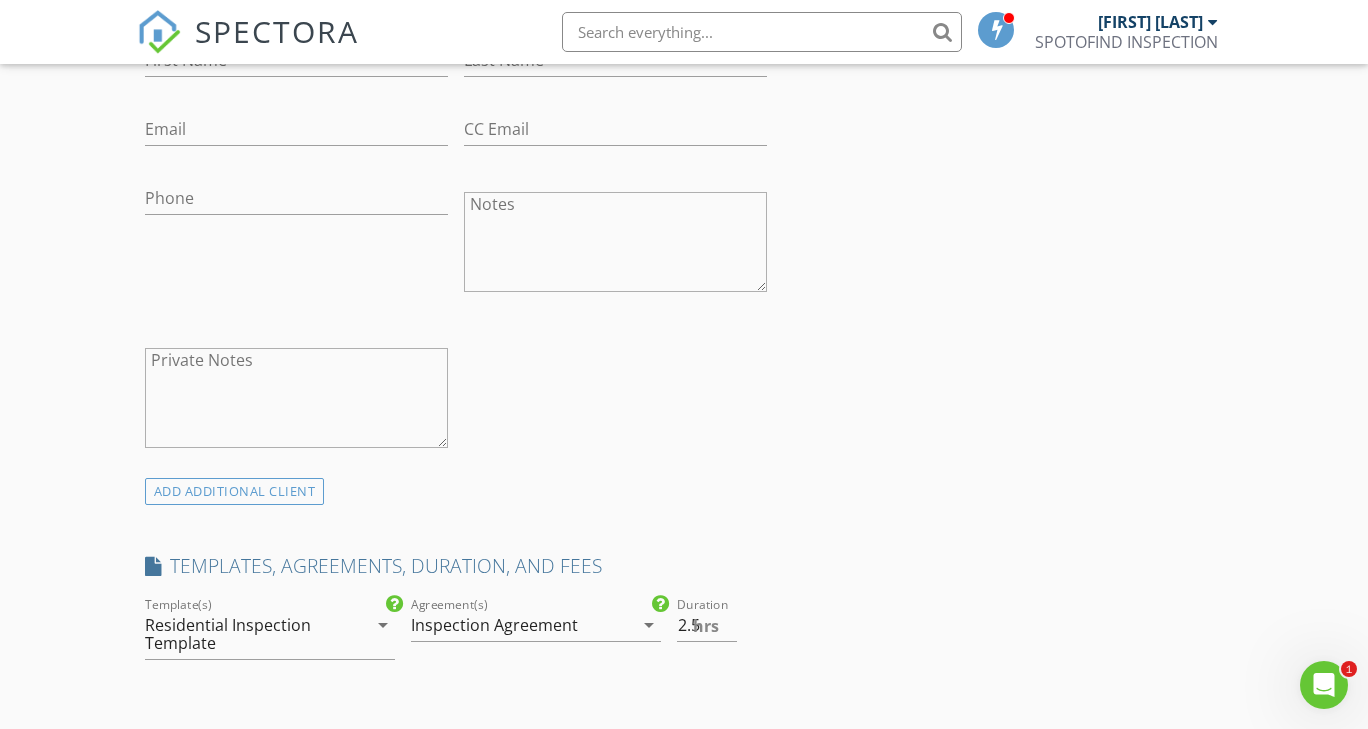 scroll, scrollTop: 739, scrollLeft: 0, axis: vertical 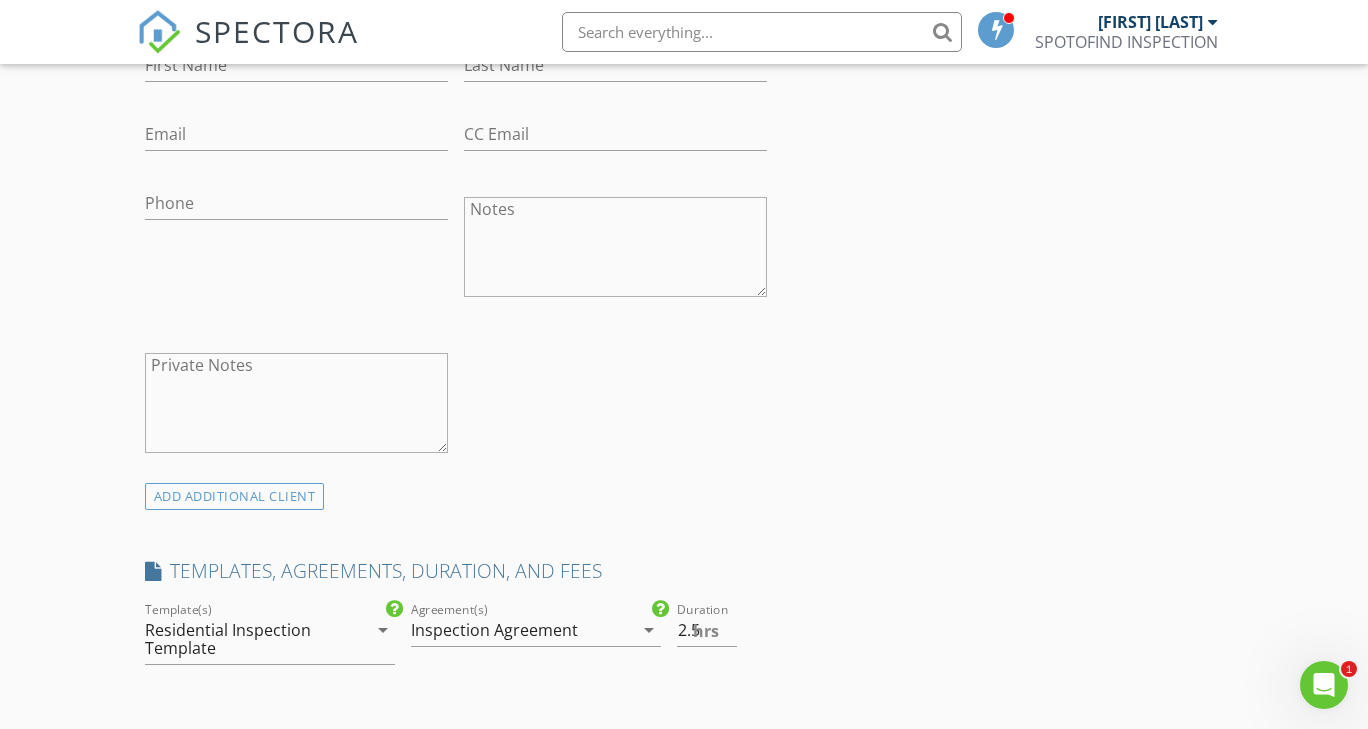 click on "INSPECTOR(S)
check_box   Binh Tran   PRIMARY   Binh Tran arrow_drop_down   check_box_outline_blank Binh Tran specifically requested
Date/Time
08/02/2025 8:00 AM
Location
Address Form       Can't find your address?   Click here.
client
check_box Enable Client CC email for this inspection   Client Search     check_box_outline_blank Client is a Company/Organization     First Name   Last Name   Email   CC Email   Phone           Notes   Private Notes
ADD ADDITIONAL client
SERVICES
check_box_outline_blank   Phase 1 Pre-pour inspection   check_box_outline_blank   Phase 2 Inspection   Pre - sheetrock inspection check_box_outline_blank   Re-inspection (gas)   check_box_outline_blank   Single Item Inspection   check_box_outline_blank   Termite Inspection   check_box_outline_blank" at bounding box center [684, 1124] 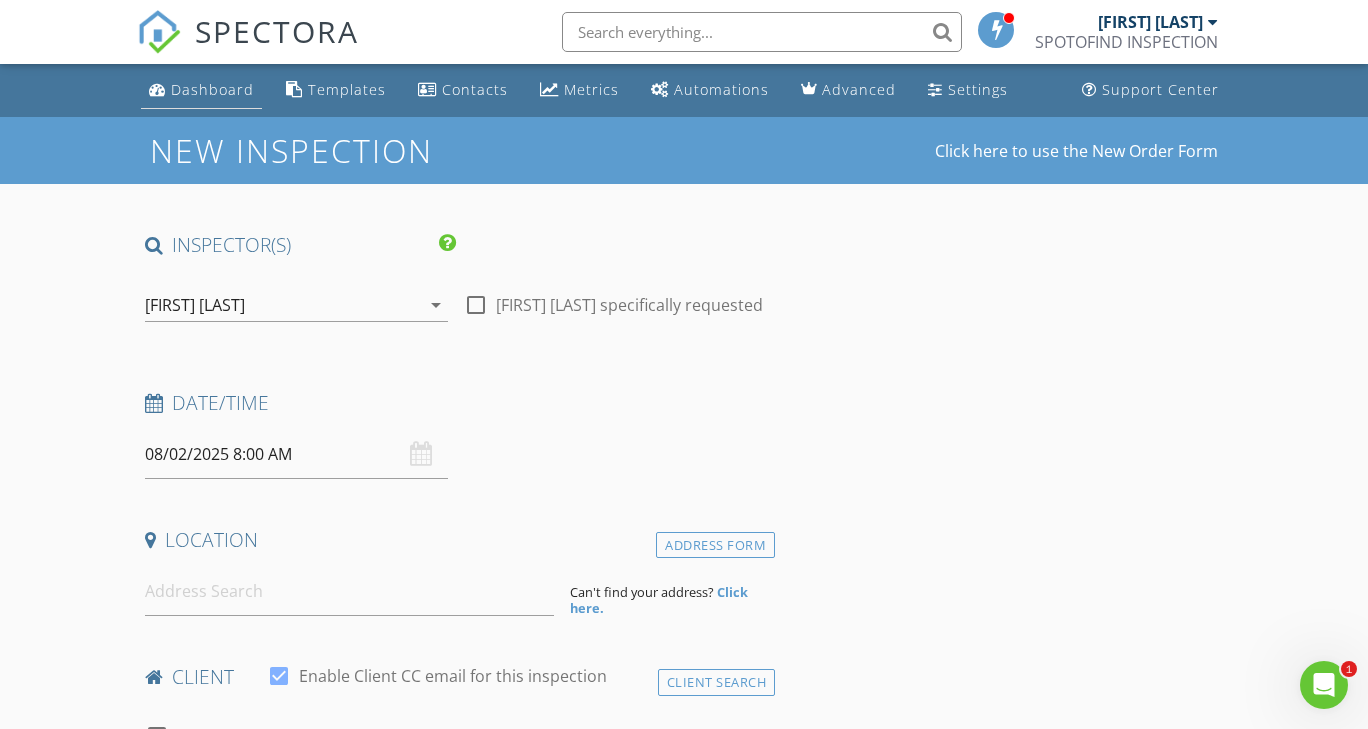 click on "Dashboard" at bounding box center [201, 90] 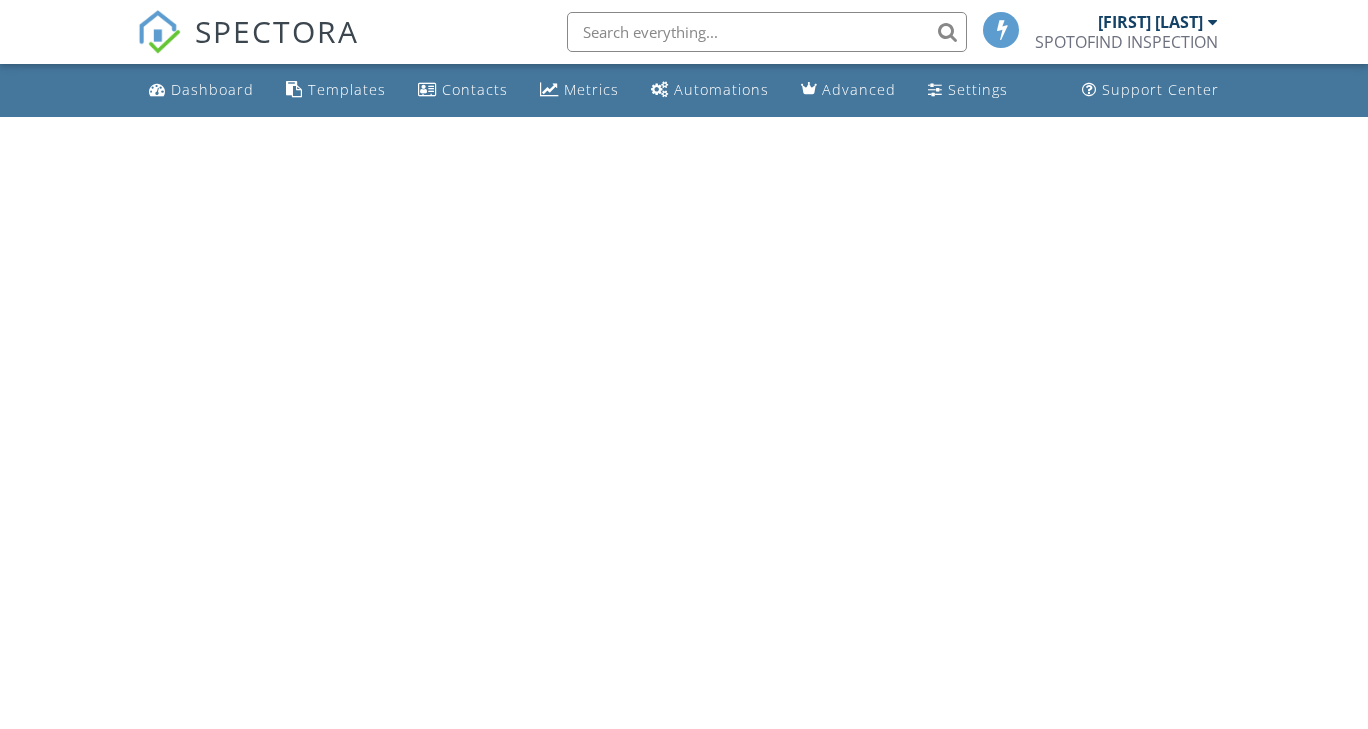 scroll, scrollTop: 0, scrollLeft: 0, axis: both 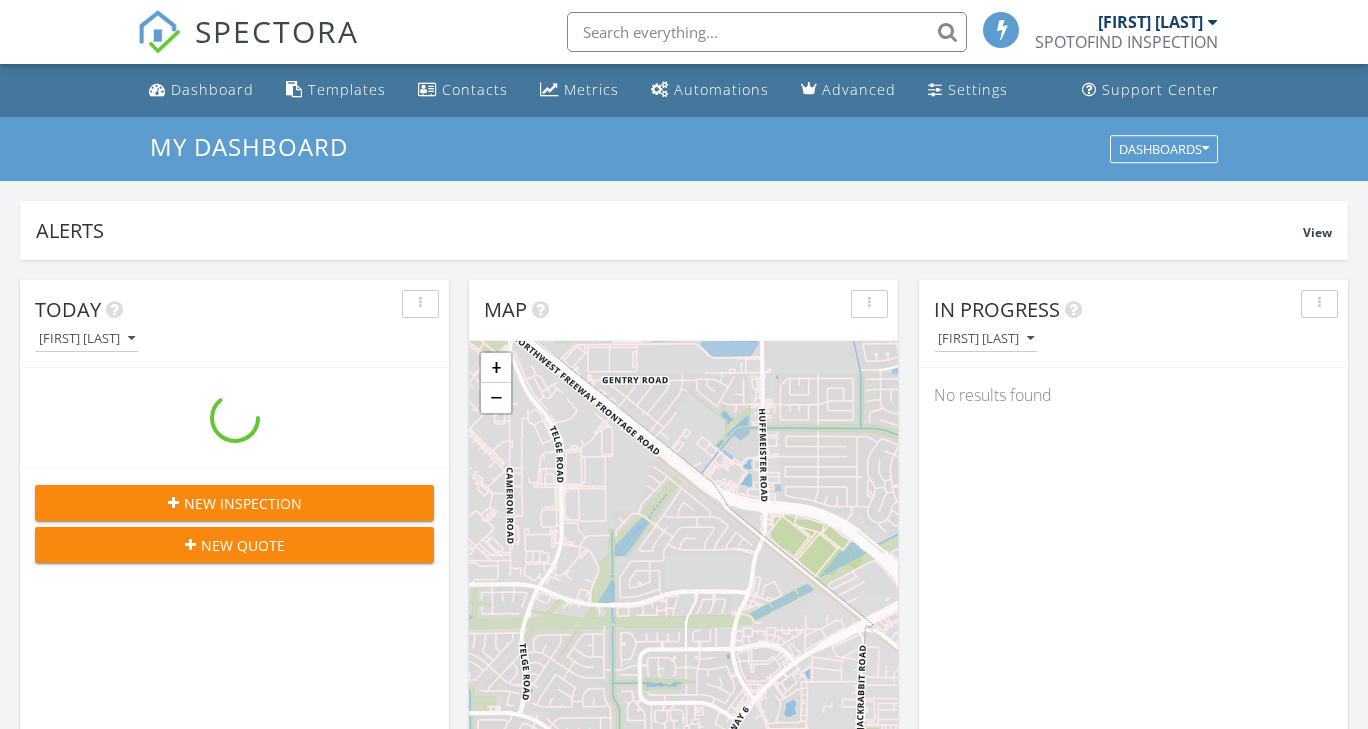 click on "SPECTORA" at bounding box center [277, 31] 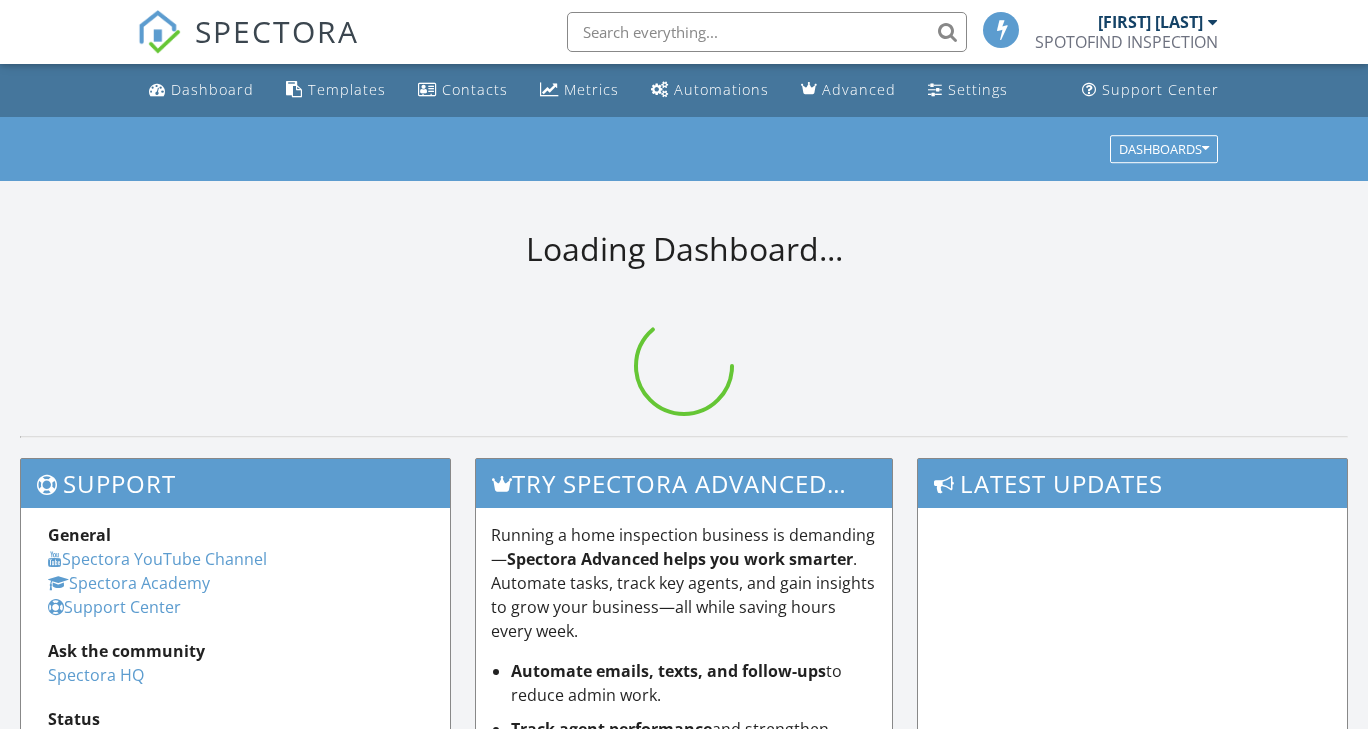 scroll, scrollTop: 0, scrollLeft: 0, axis: both 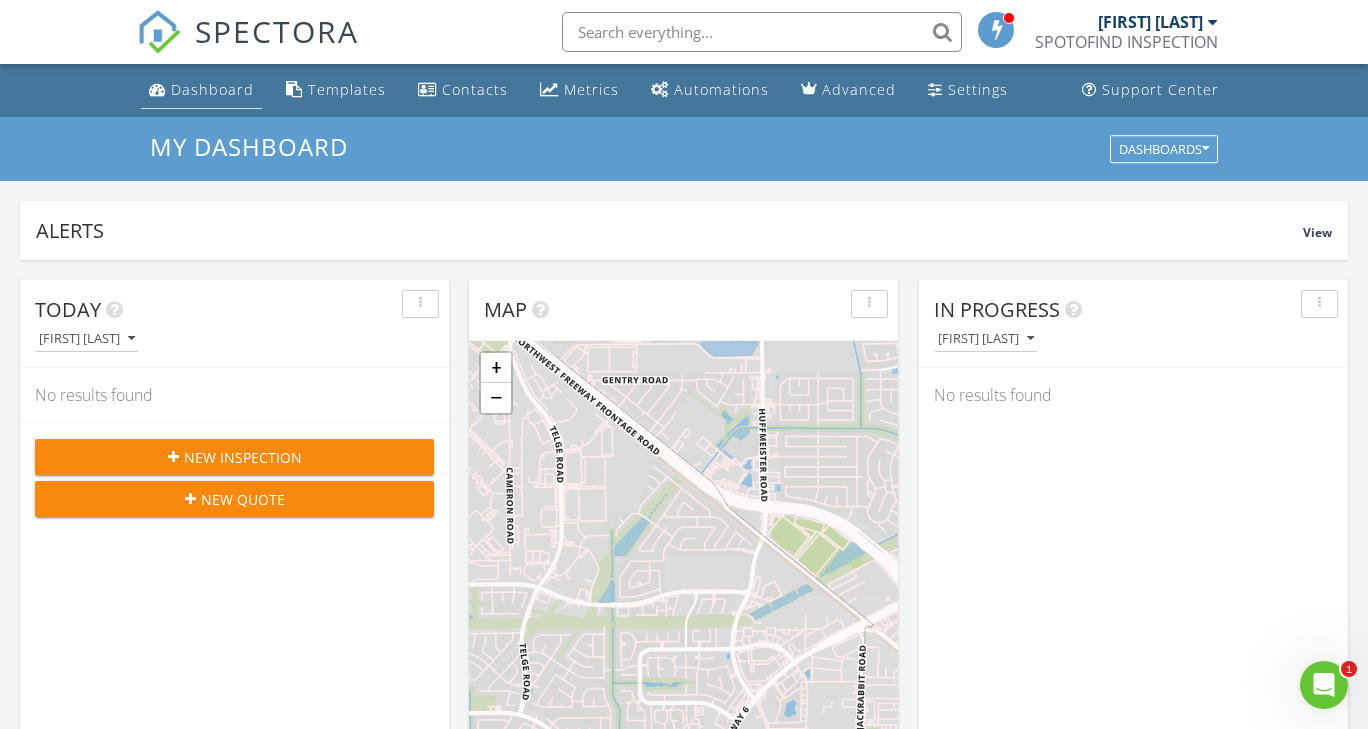 click on "Dashboard" at bounding box center (212, 89) 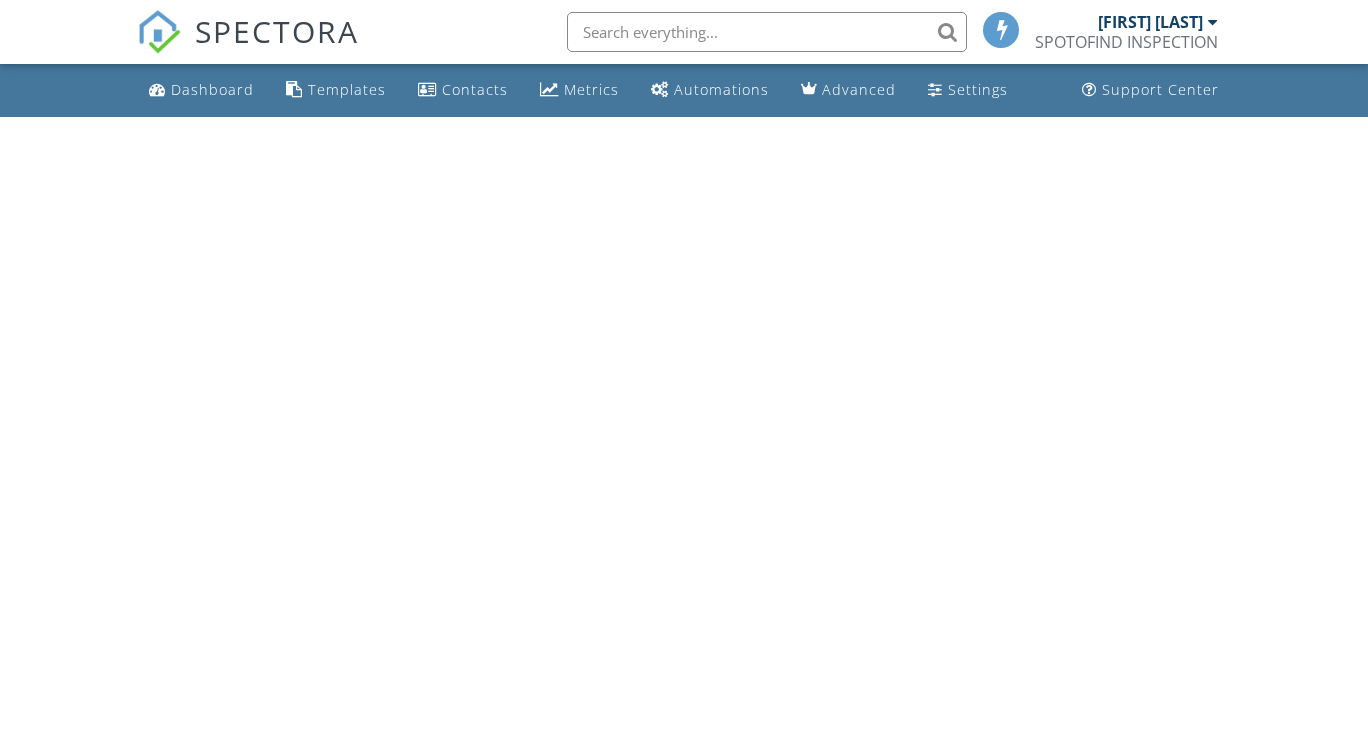 scroll, scrollTop: 0, scrollLeft: 0, axis: both 